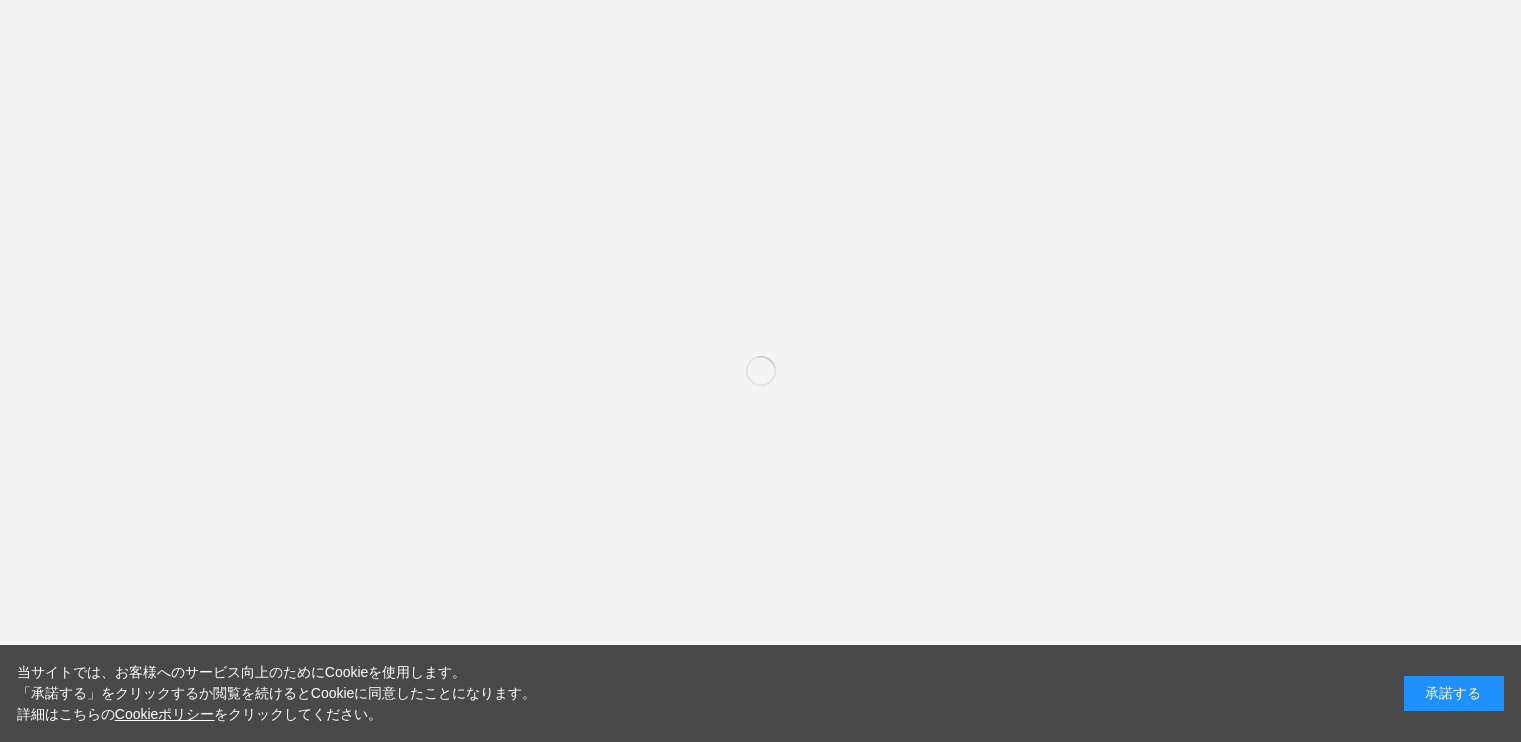 scroll, scrollTop: 0, scrollLeft: 0, axis: both 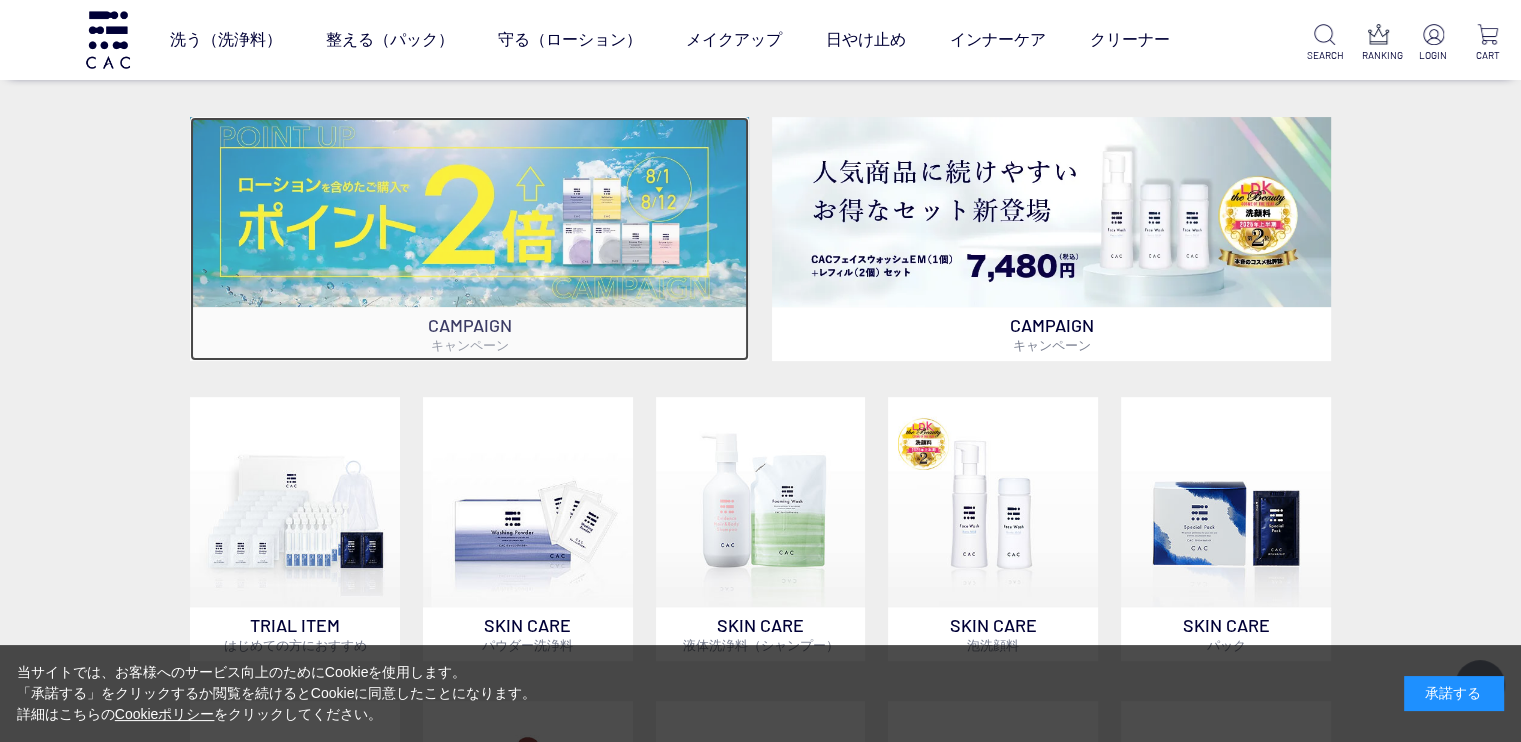 click at bounding box center (469, 212) 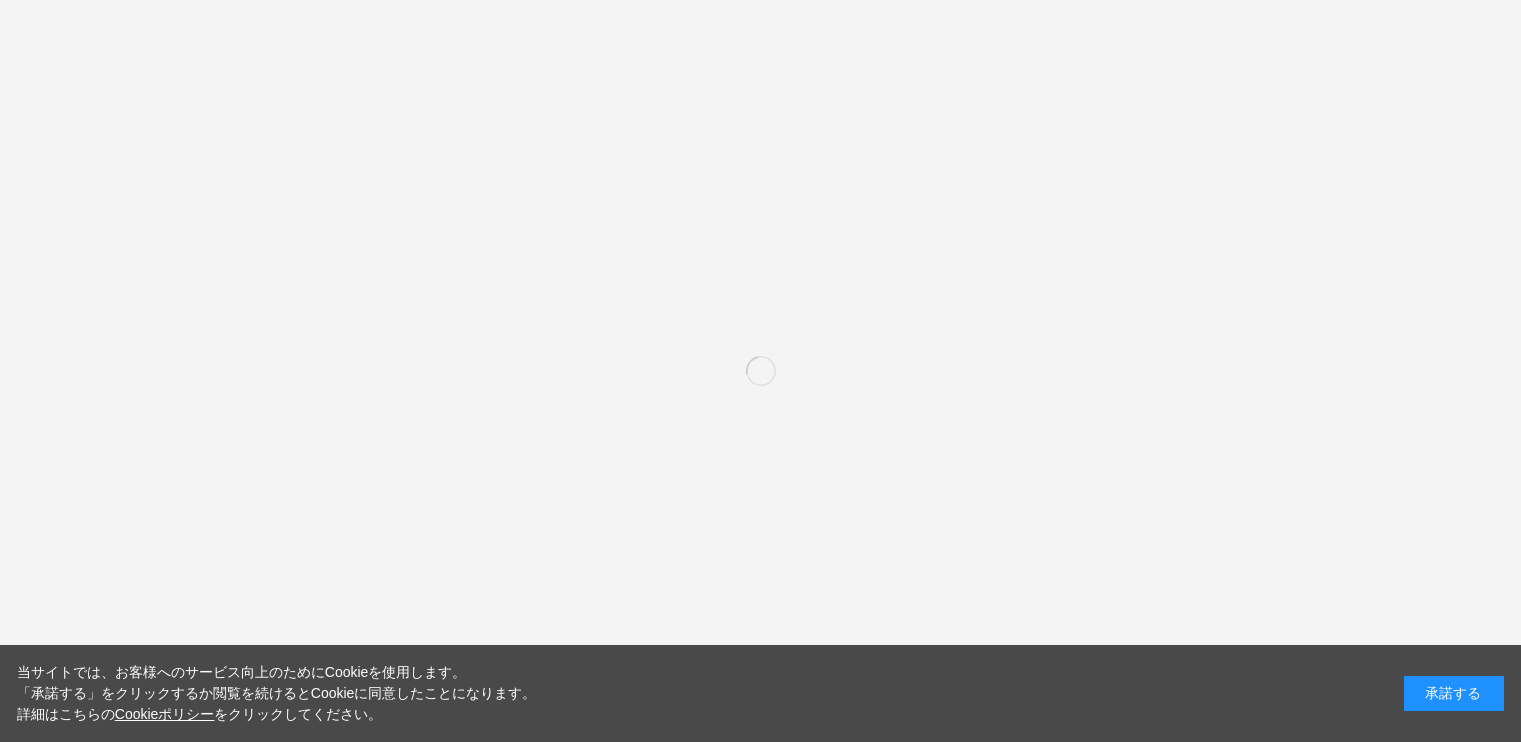 scroll, scrollTop: 289, scrollLeft: 0, axis: vertical 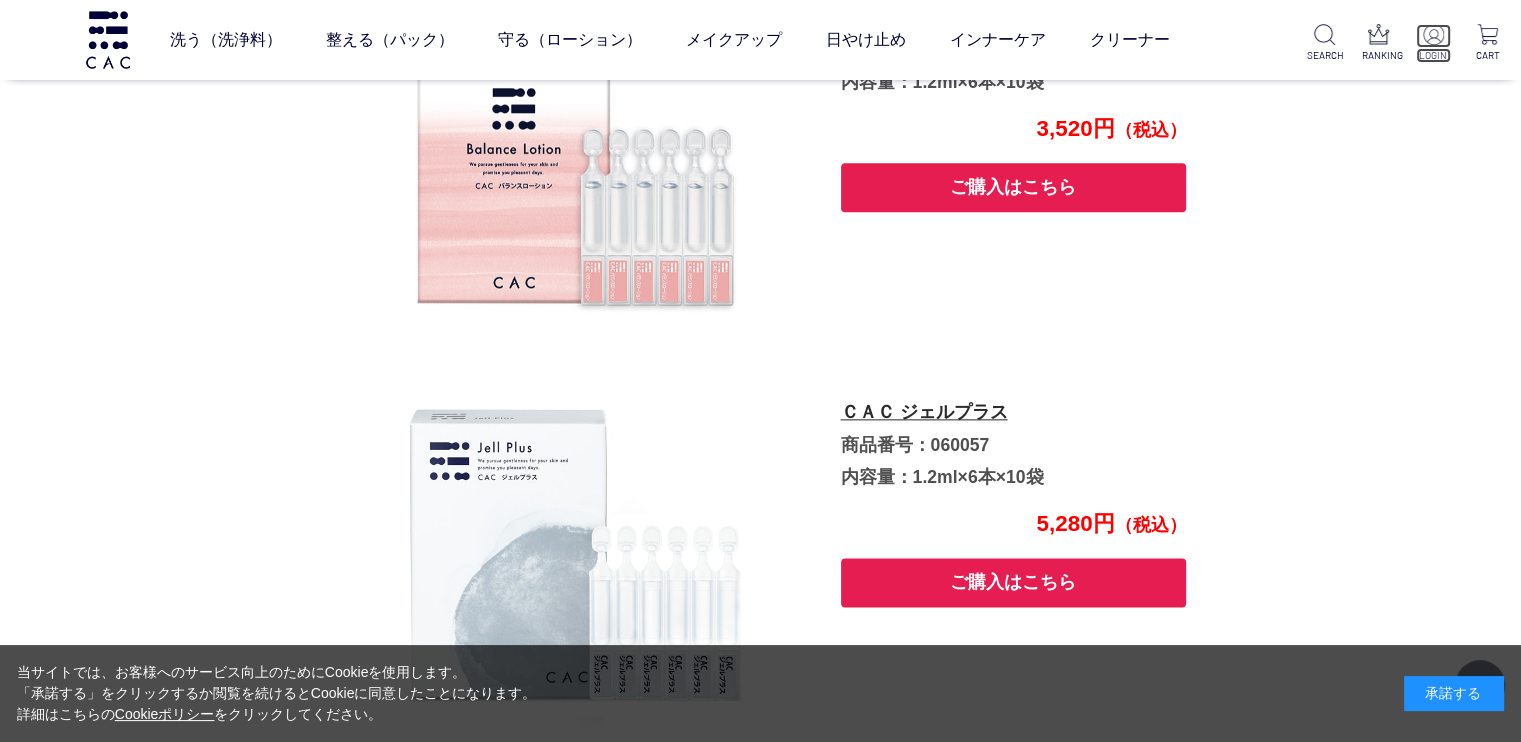 click at bounding box center (1433, 34) 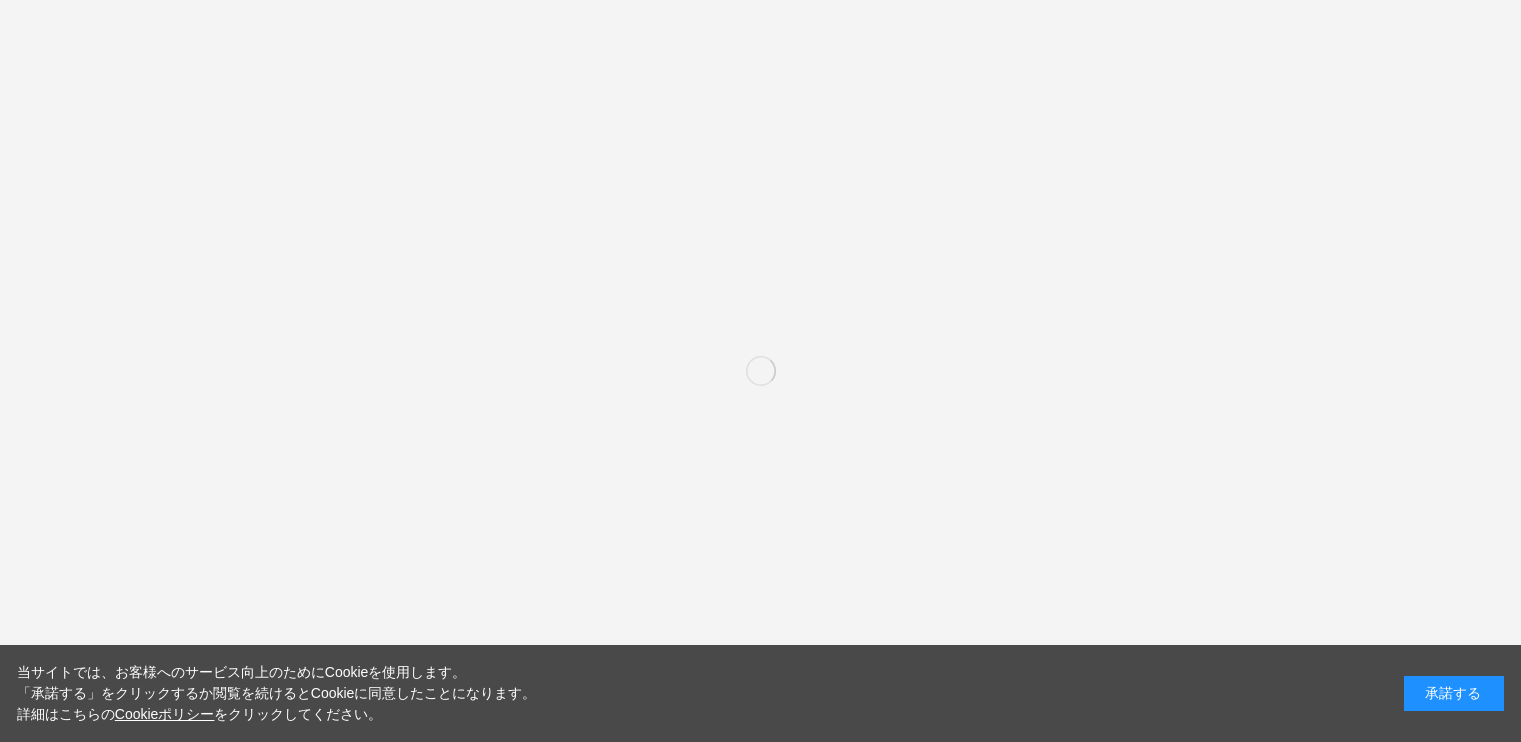 scroll, scrollTop: 0, scrollLeft: 0, axis: both 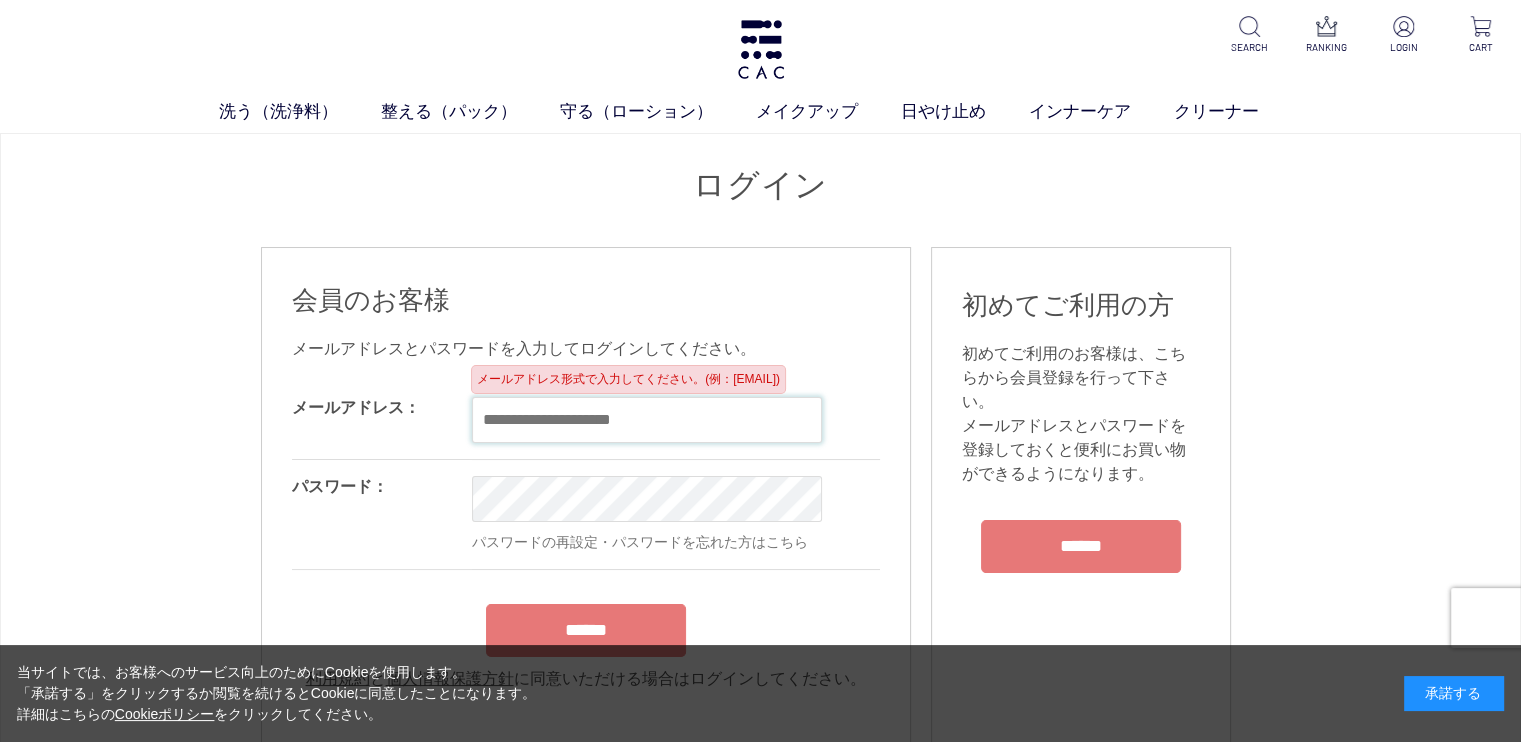 click at bounding box center (647, 420) 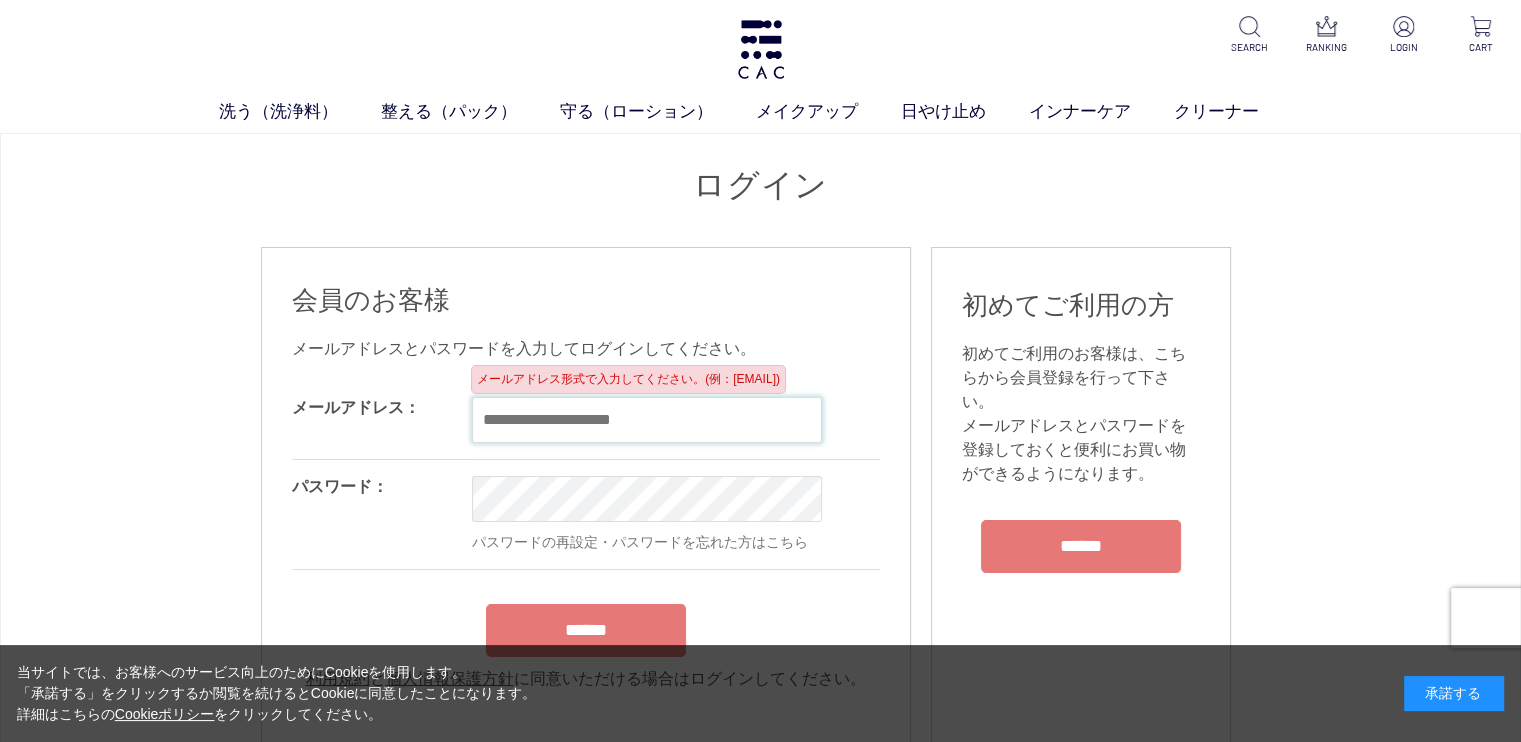 type on "**********" 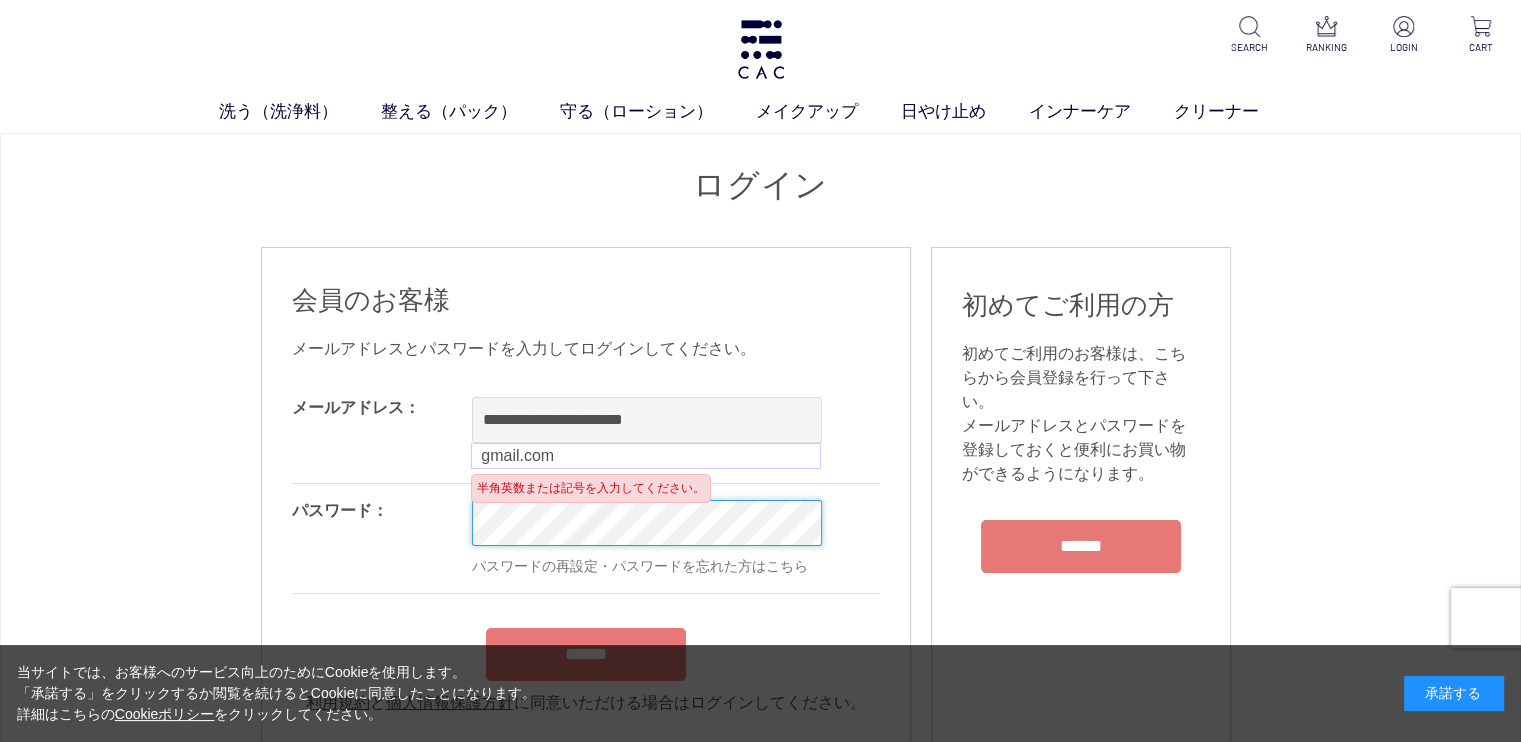 click on "洗う（洗浄料）
液体洗浄料
パウダー洗浄料
泡洗顔料
グッズ
整える（パック）
フェイスパック
ヘアパック
守る（ローション）
保湿化粧水
柔軟化粧水
美容液
ジェル
メイクアップ
ベース
アイ
フェイスカラー
リップ
日やけ止め
インナーケア
クリーナー
SEARCH
RANKING
LOGIN
CART
ログイン
会員のお客様
OK OK" at bounding box center [760, 1791] 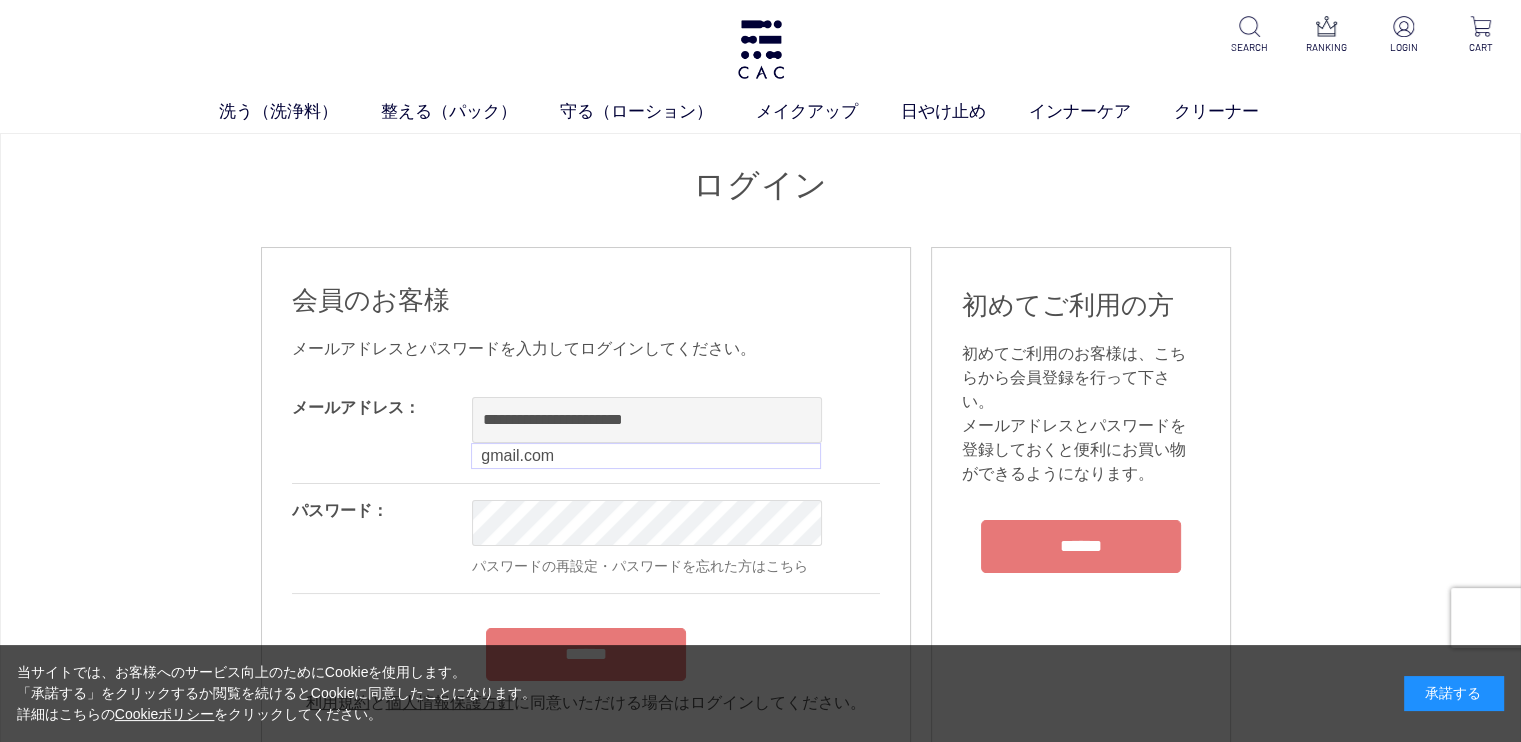 click on "洗う（洗浄料）
液体洗浄料
パウダー洗浄料
泡洗顔料
グッズ
整える（パック）
フェイスパック
ヘアパック
守る（ローション）
保湿化粧水
柔軟化粧水
美容液
ジェル
メイクアップ
ベース
アイ
フェイスカラー
リップ
日やけ止め
インナーケア
クリーナー
SEARCH
RANKING
LOGIN
CART
ログイン
会員のお客様
OK OK" at bounding box center (760, 1791) 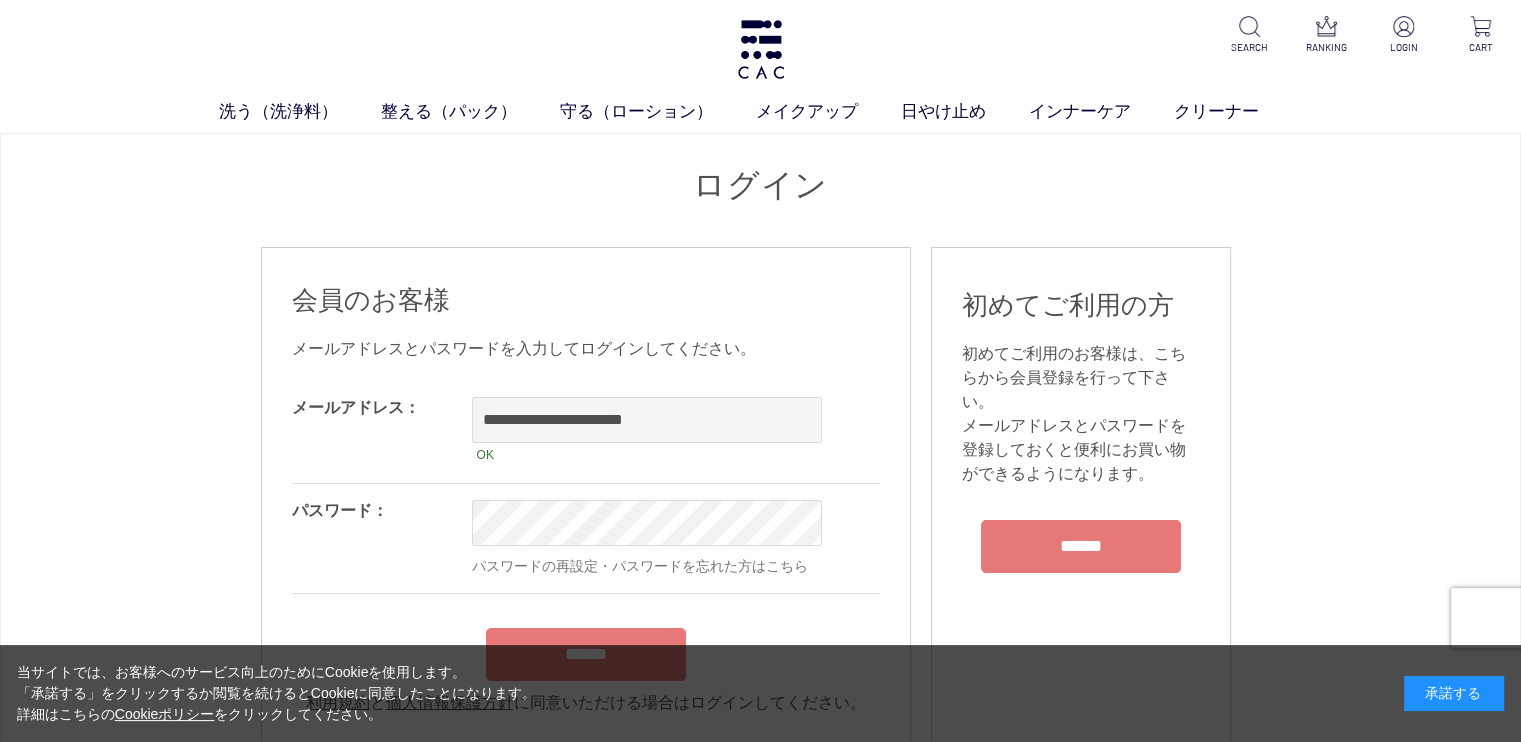 click on "当サイトでは、お客様へのサービス向上のためにCookieを使用します。
「承諾する」をクリックするか閲覧を続けるとCookieに同意したことになります。 詳細はこちらの Cookieポリシー をクリックしてください。
承諾する" at bounding box center [760, 693] 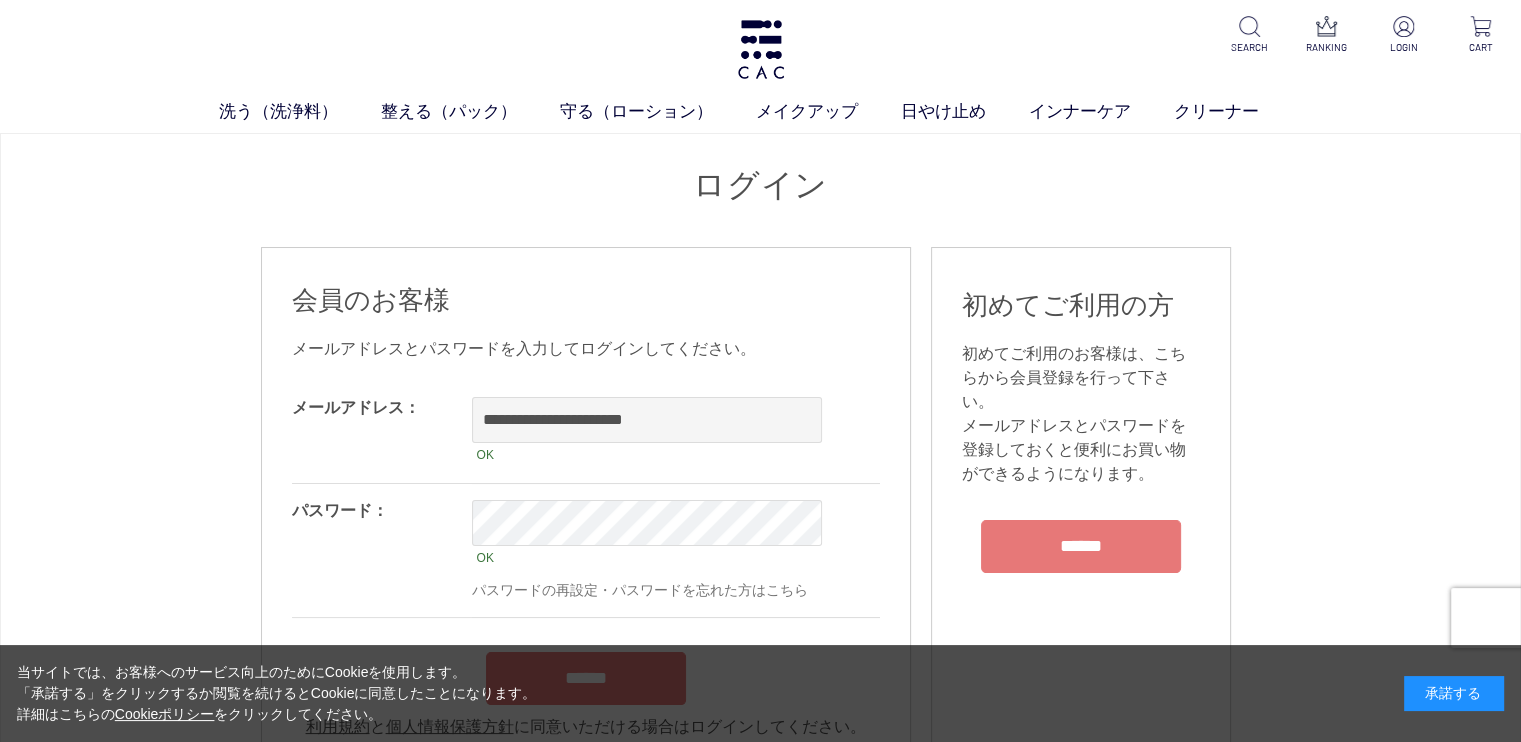 click on "パスワード：" at bounding box center [382, 550] 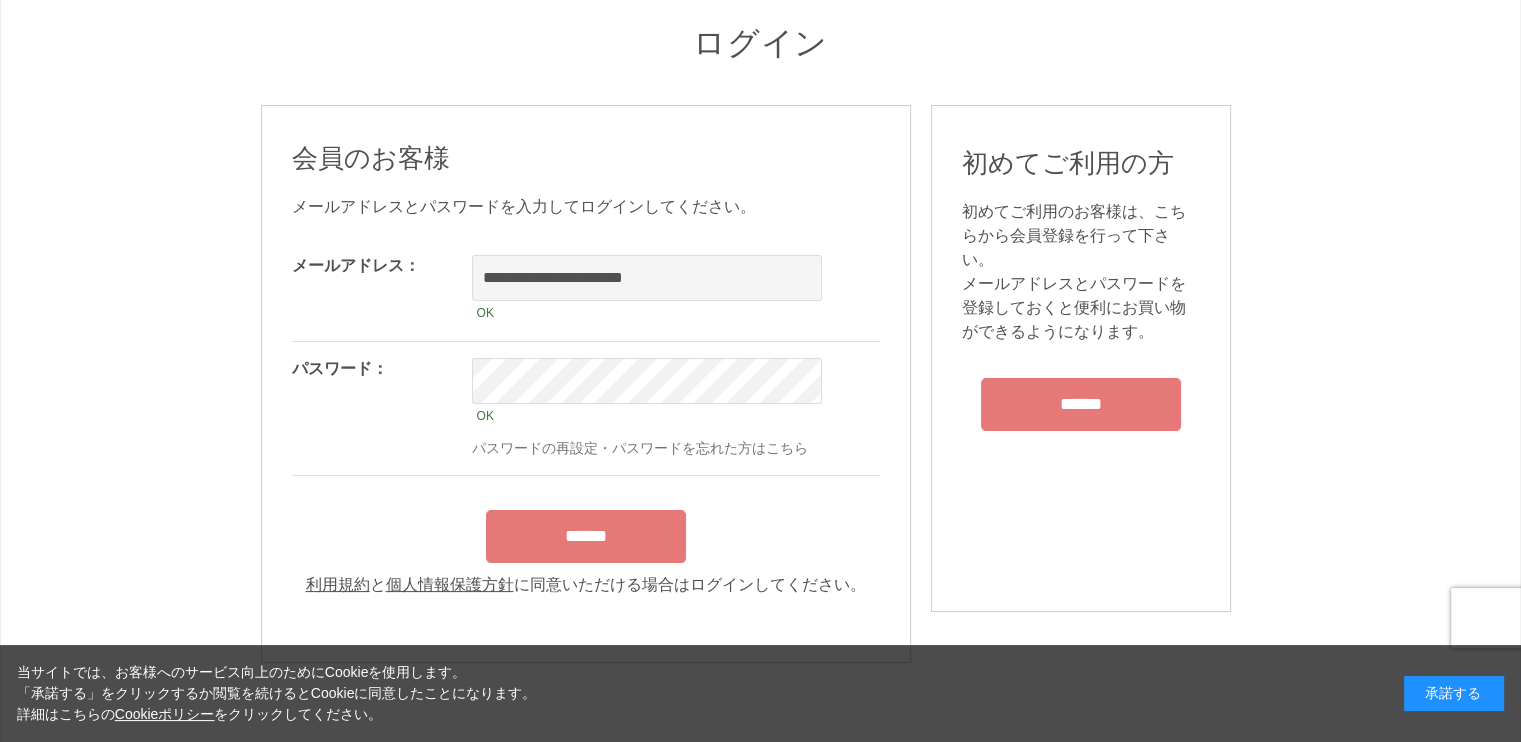 scroll, scrollTop: 160, scrollLeft: 0, axis: vertical 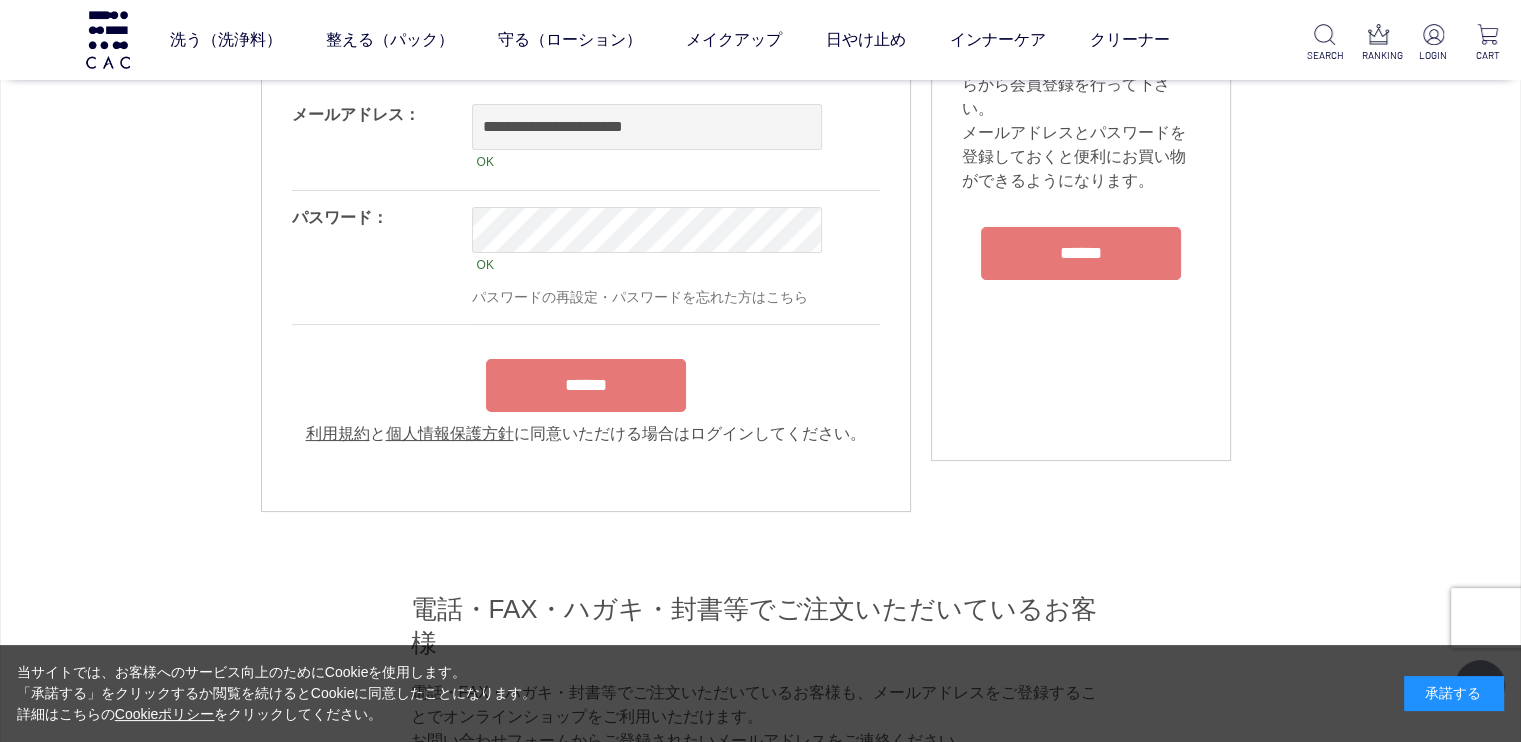 click on "******" at bounding box center [586, 385] 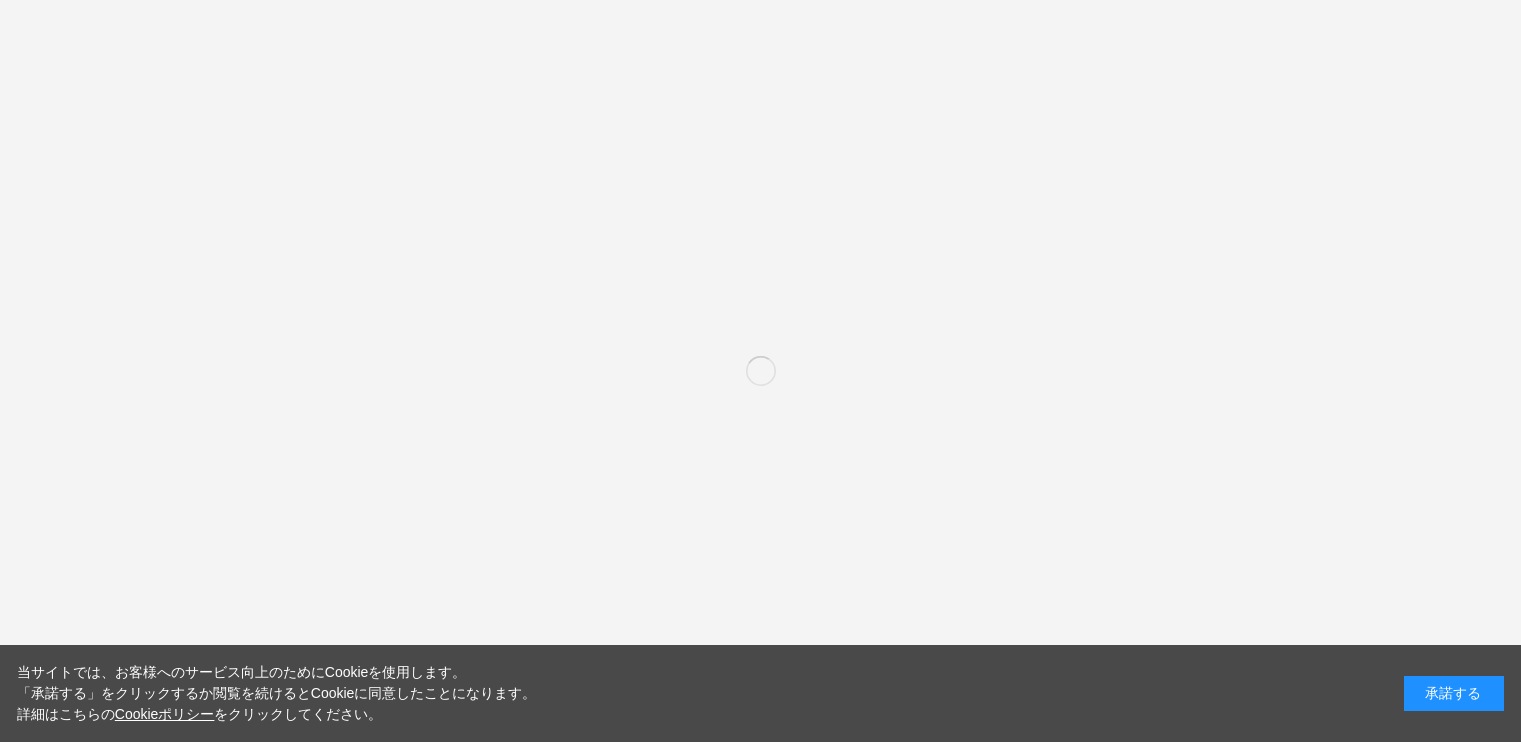 scroll, scrollTop: 0, scrollLeft: 0, axis: both 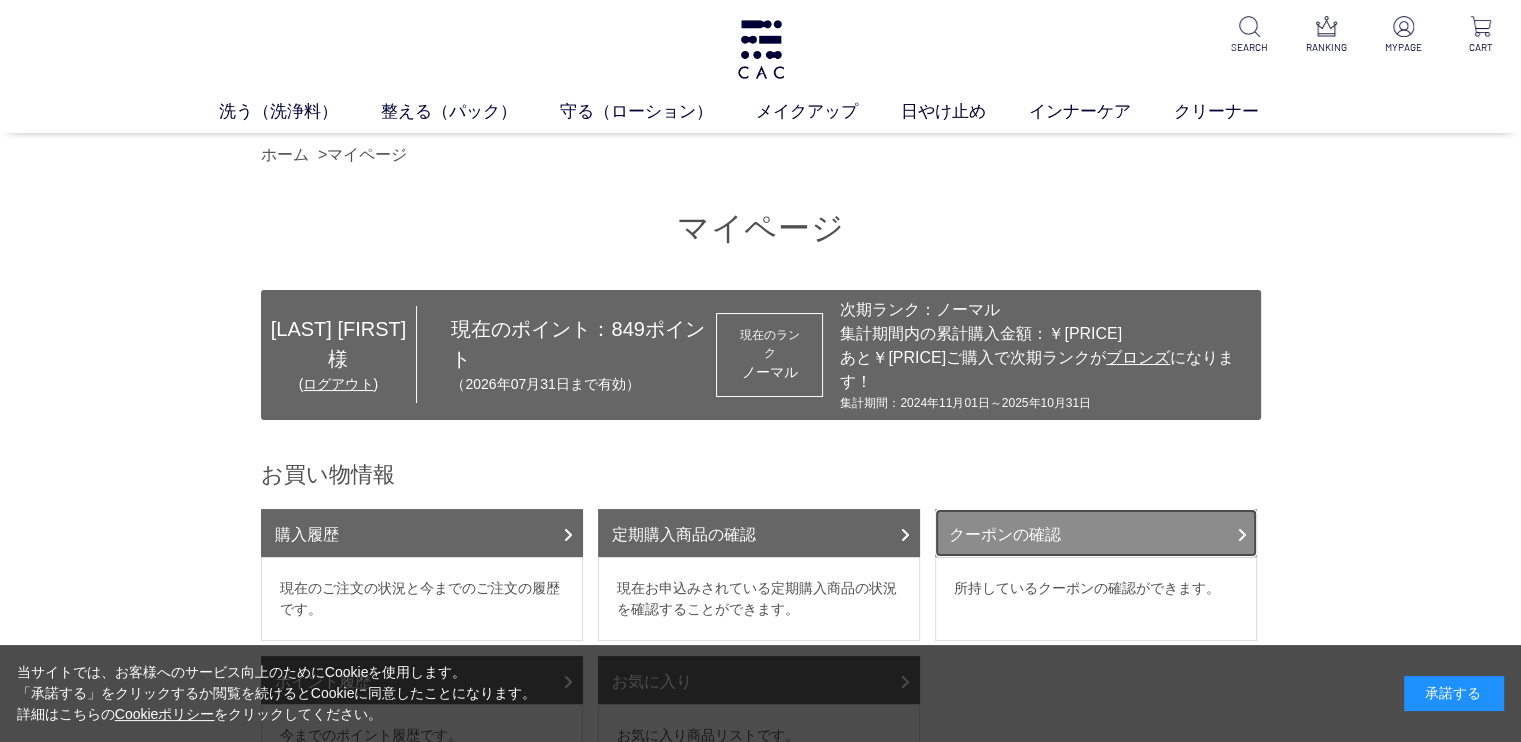 click on "クーポンの確認" at bounding box center [1096, 533] 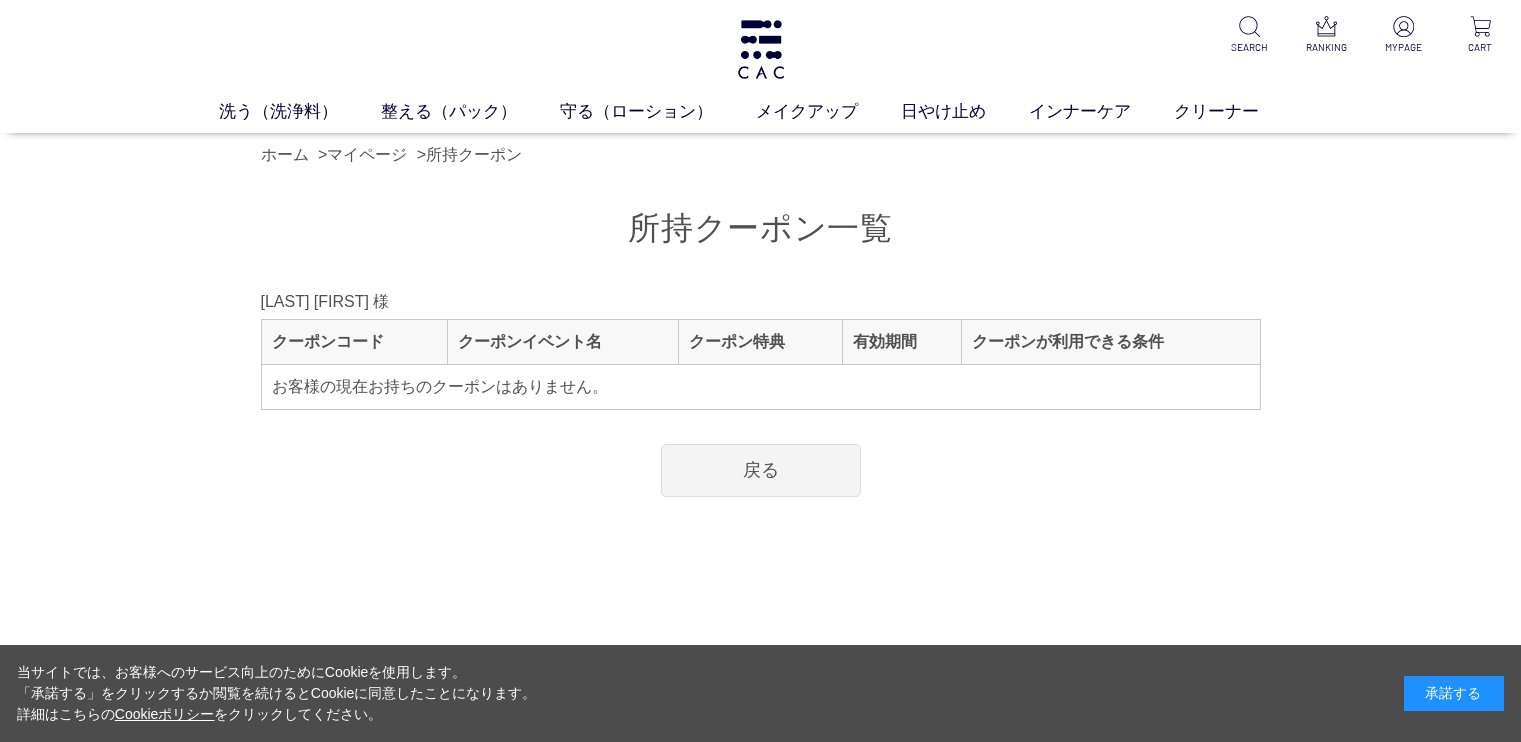 scroll, scrollTop: 0, scrollLeft: 0, axis: both 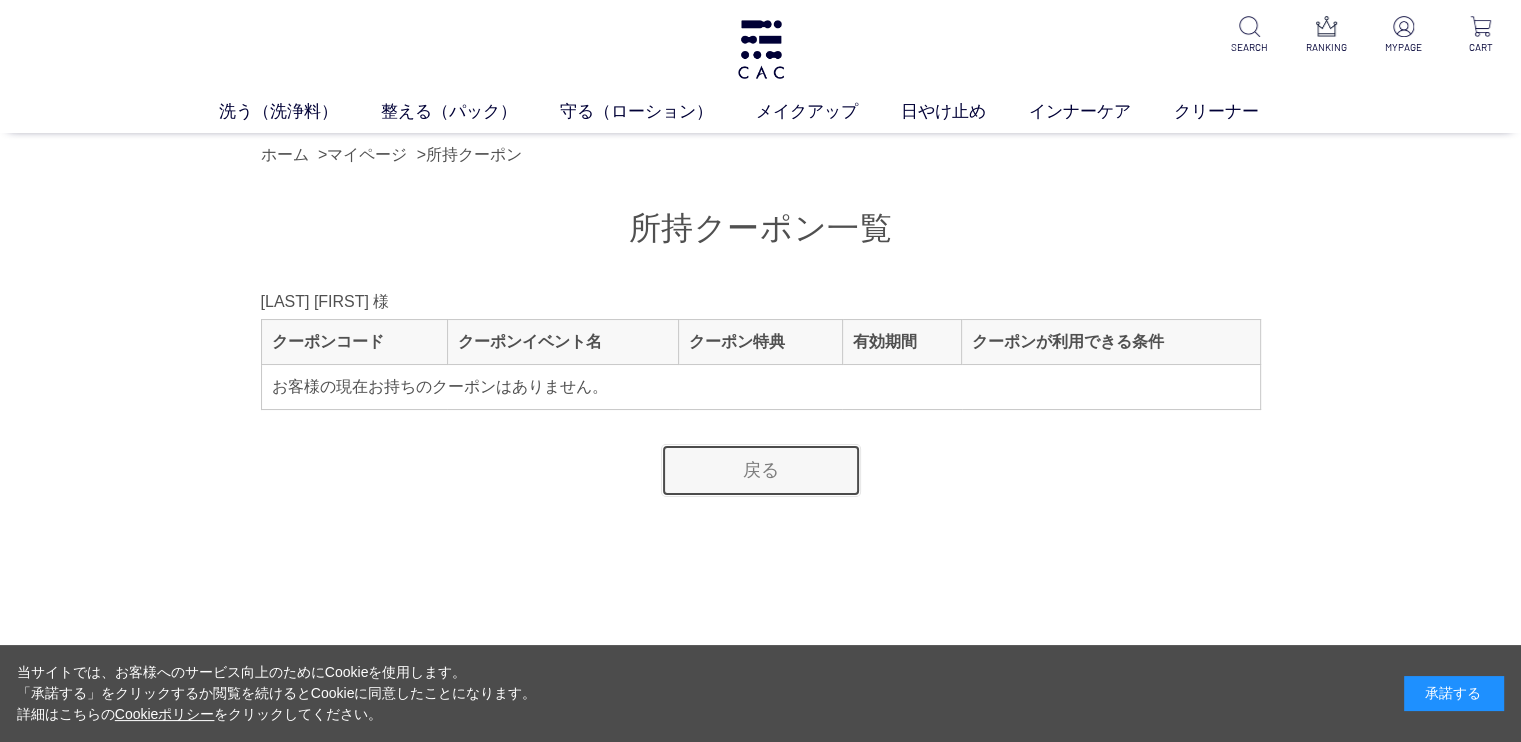 click on "戻る" at bounding box center [761, 470] 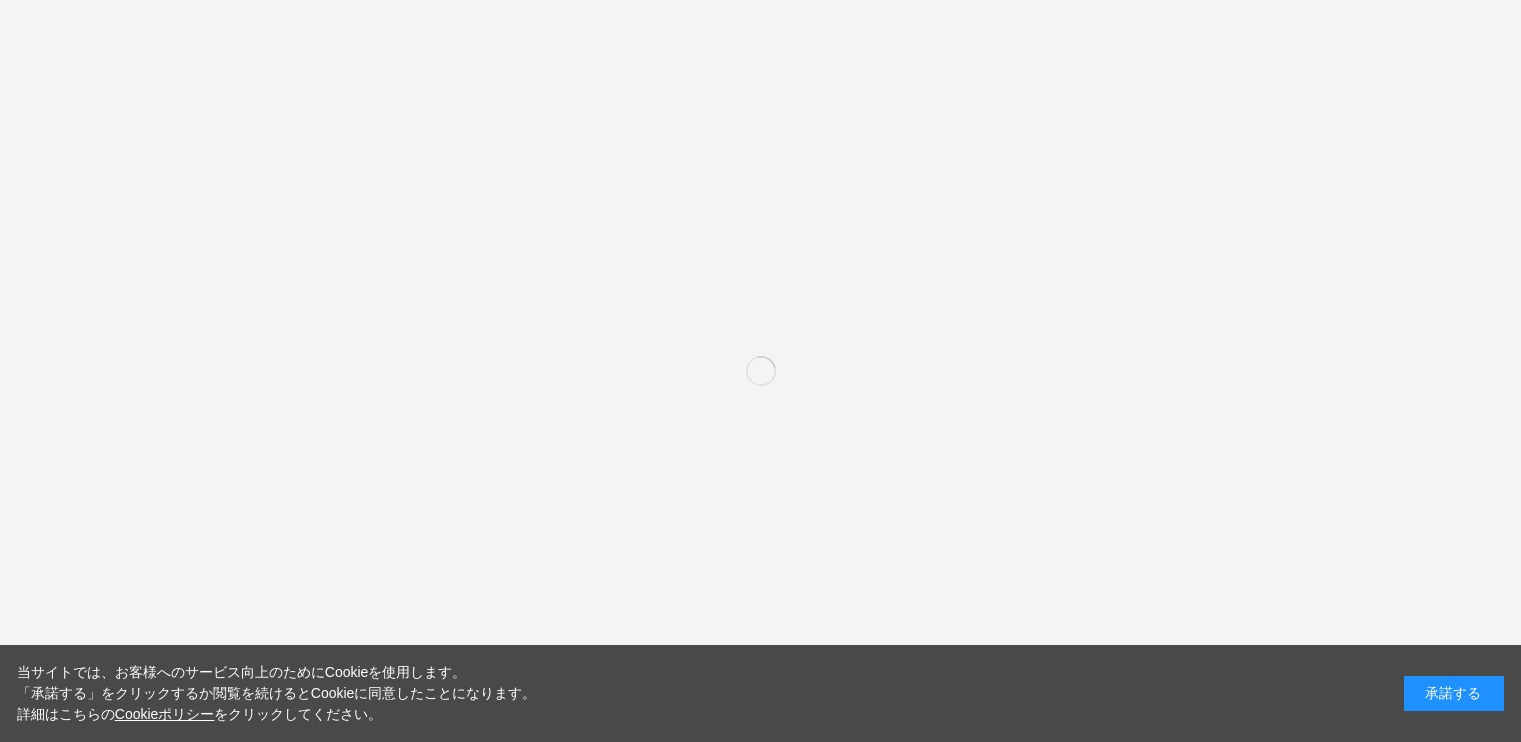 scroll, scrollTop: 0, scrollLeft: 0, axis: both 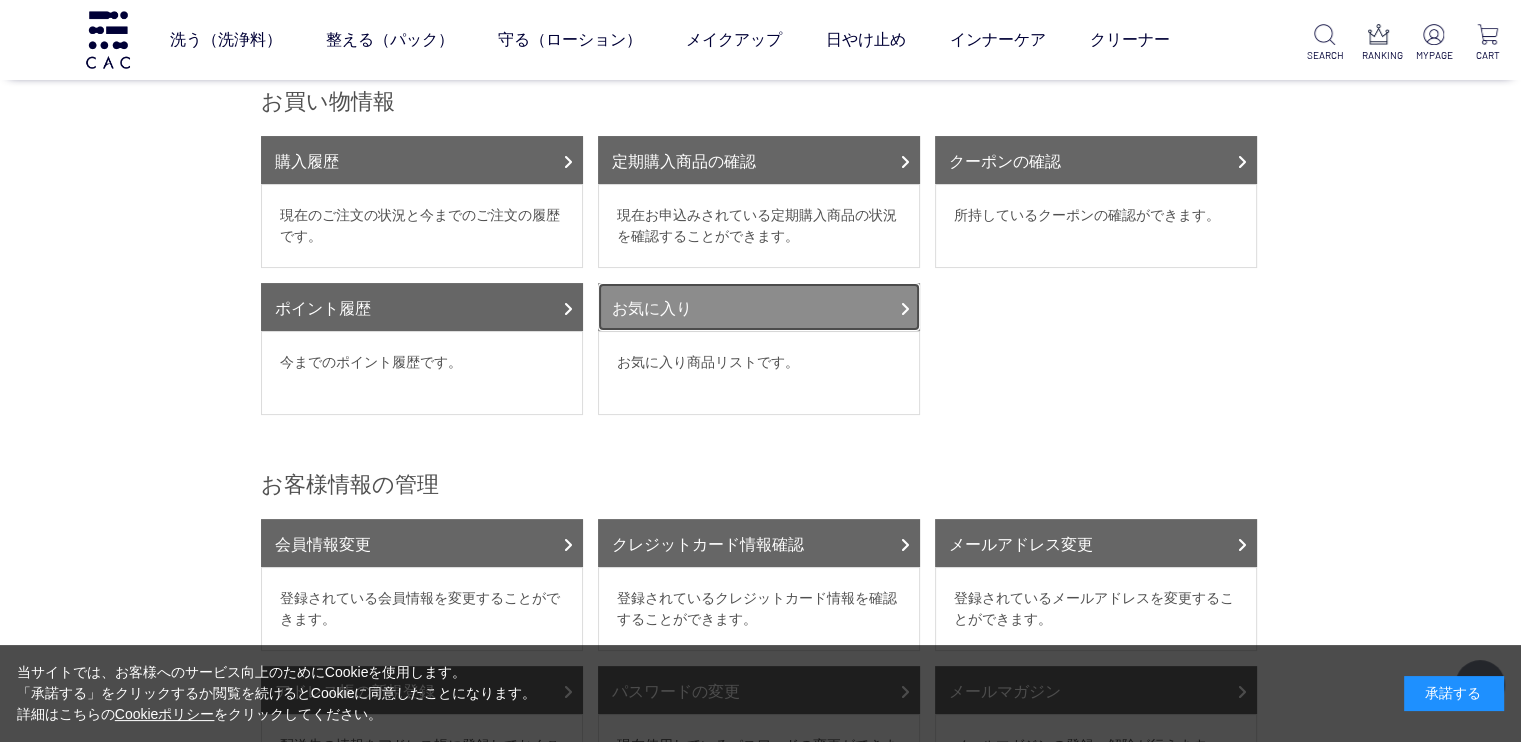 click on "お気に入り" at bounding box center [759, 307] 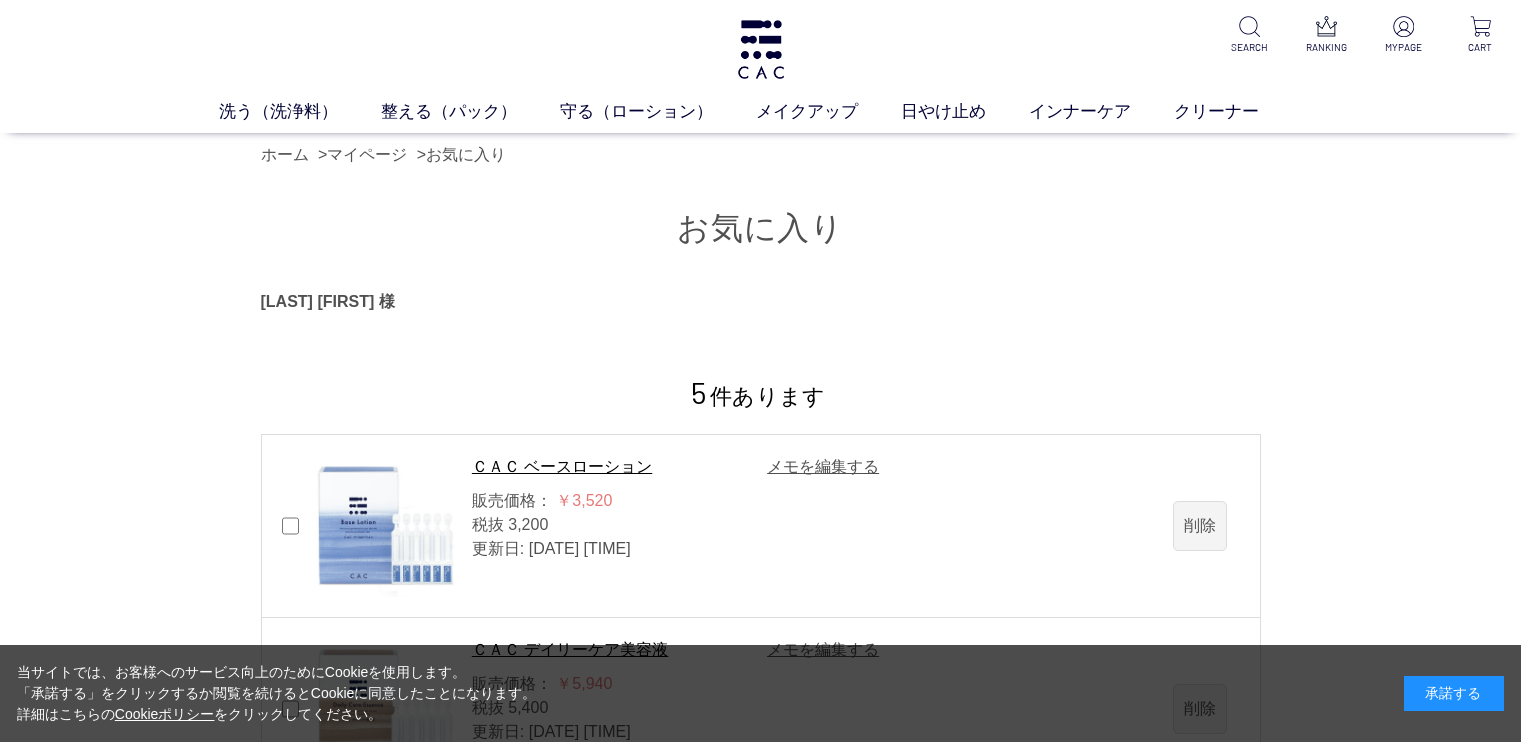 scroll, scrollTop: 0, scrollLeft: 0, axis: both 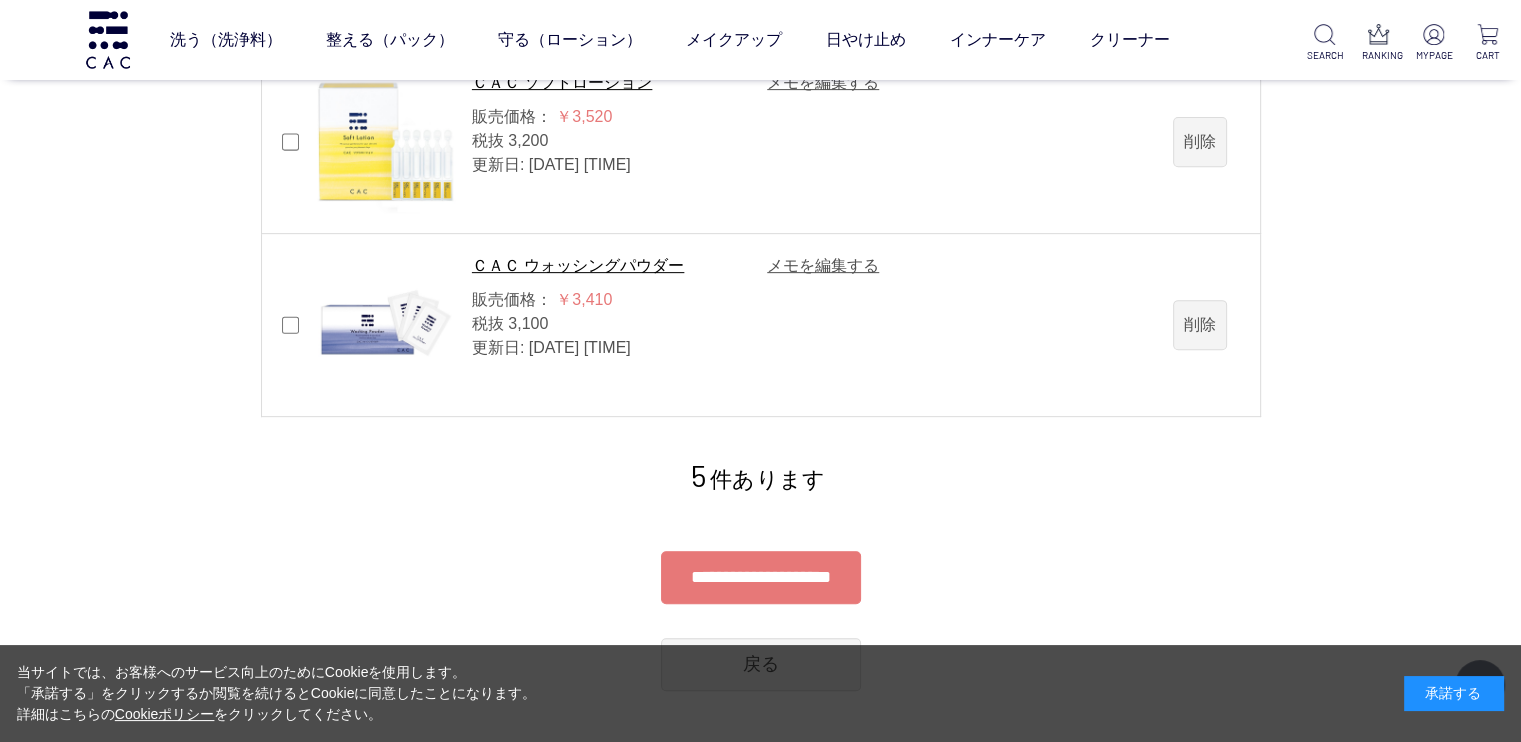 click on "**********" at bounding box center (761, 577) 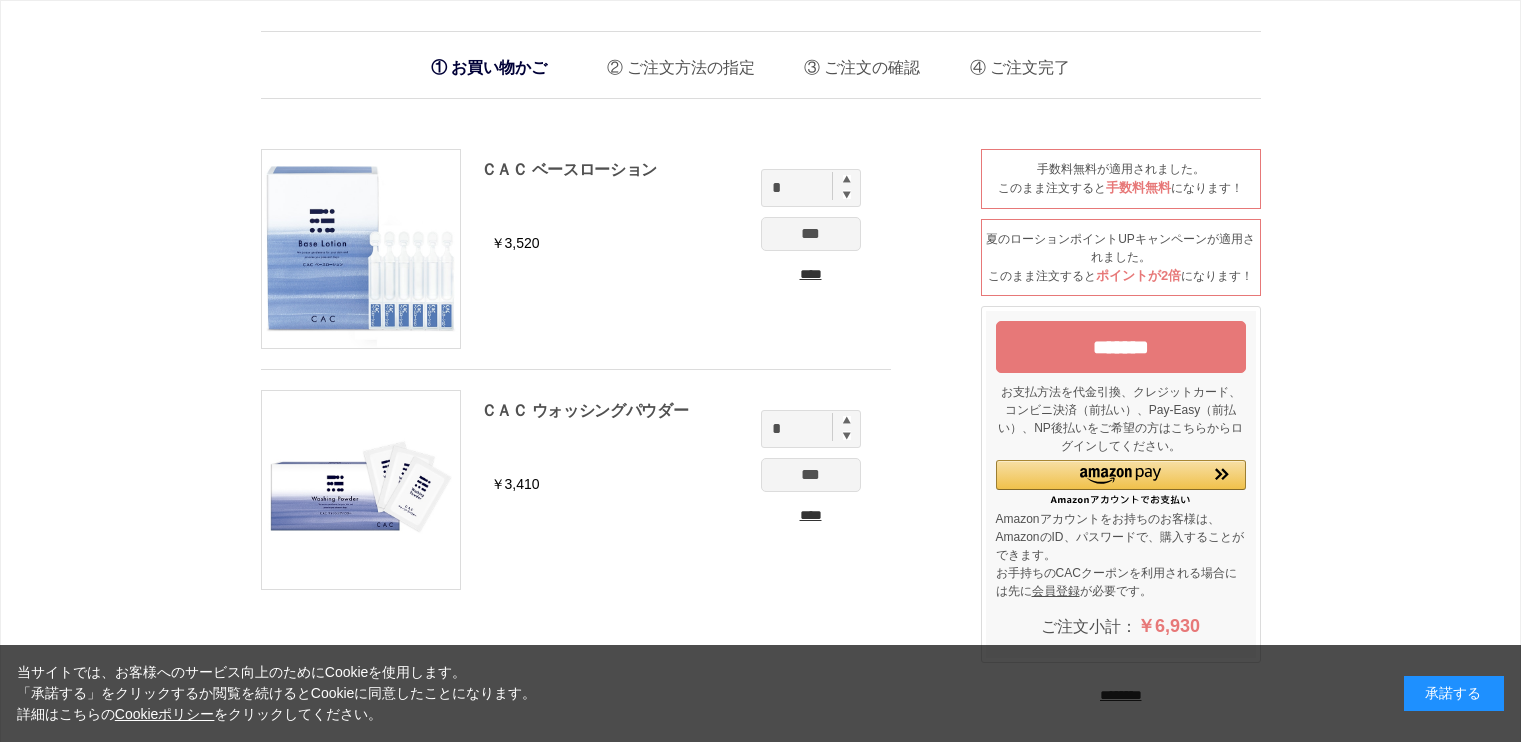 scroll, scrollTop: 0, scrollLeft: 0, axis: both 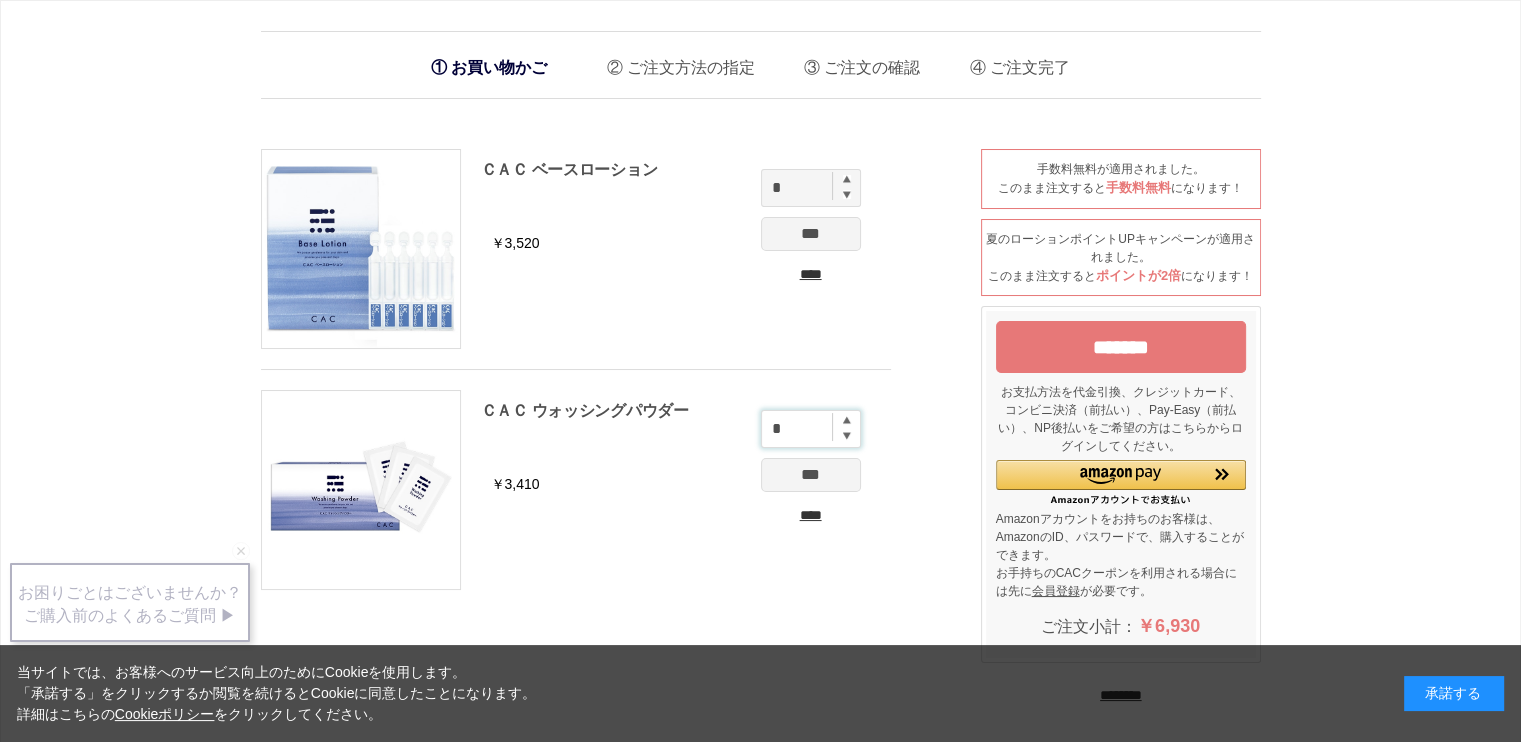 click on "*" at bounding box center [811, 429] 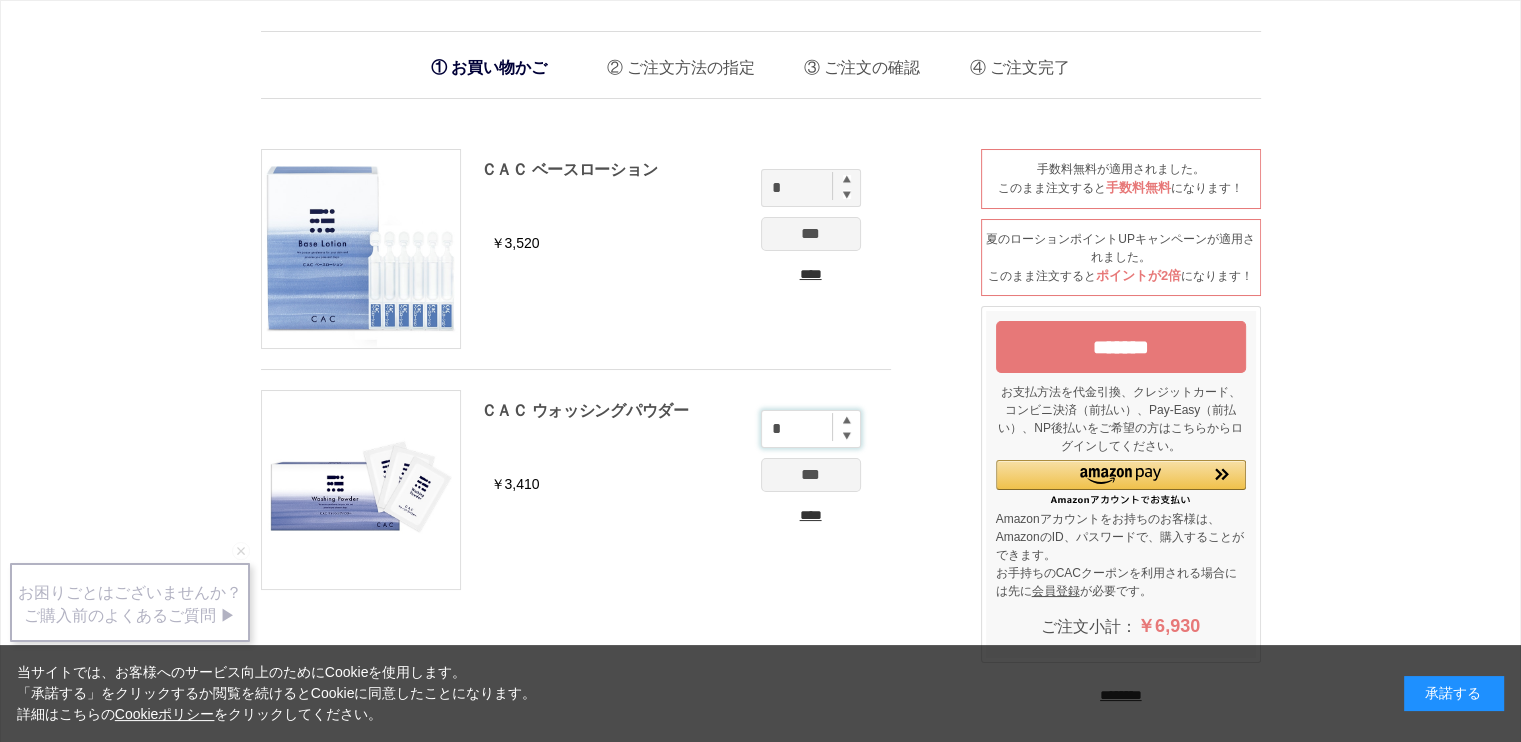 type on "*" 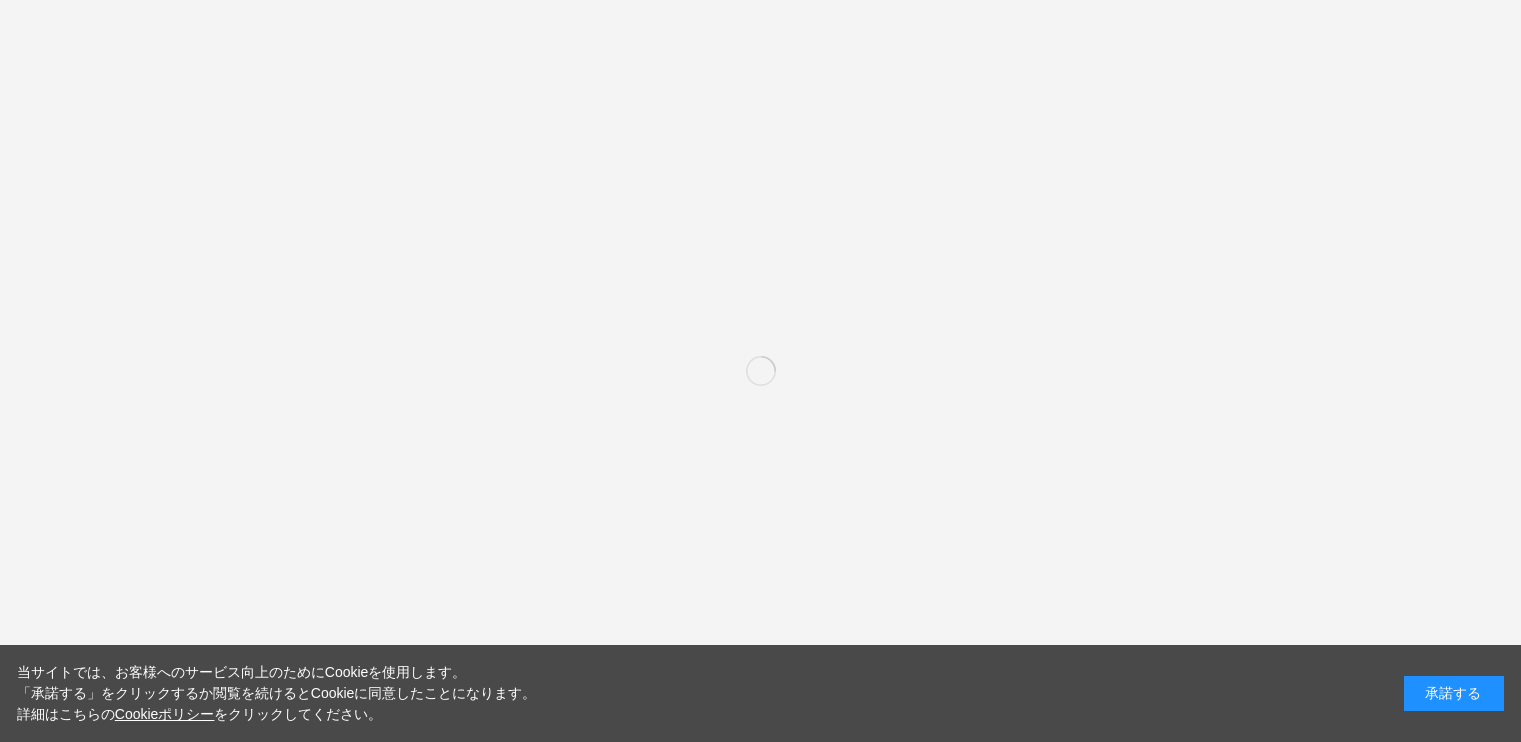 scroll, scrollTop: 0, scrollLeft: 0, axis: both 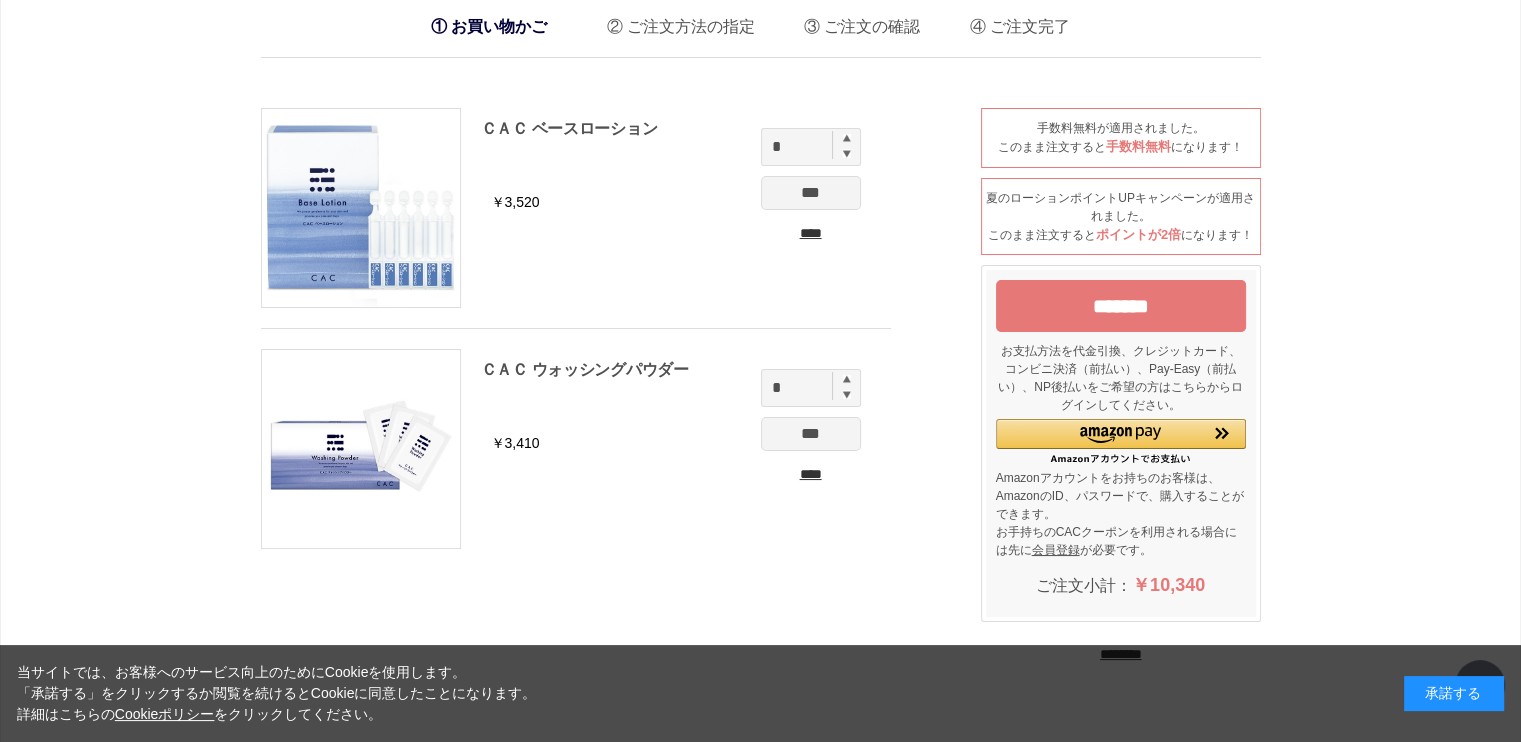 click at bounding box center (847, 394) 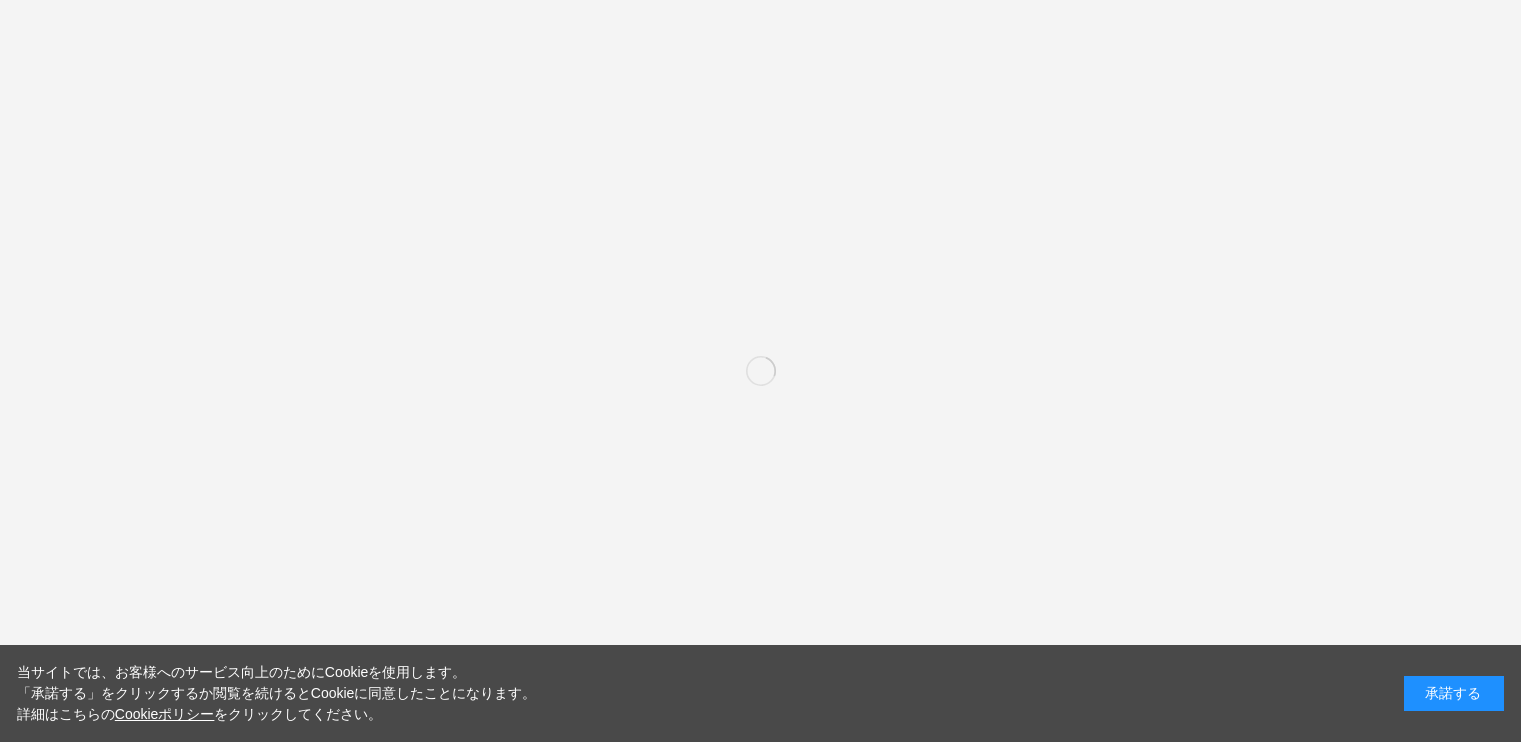 scroll, scrollTop: 0, scrollLeft: 0, axis: both 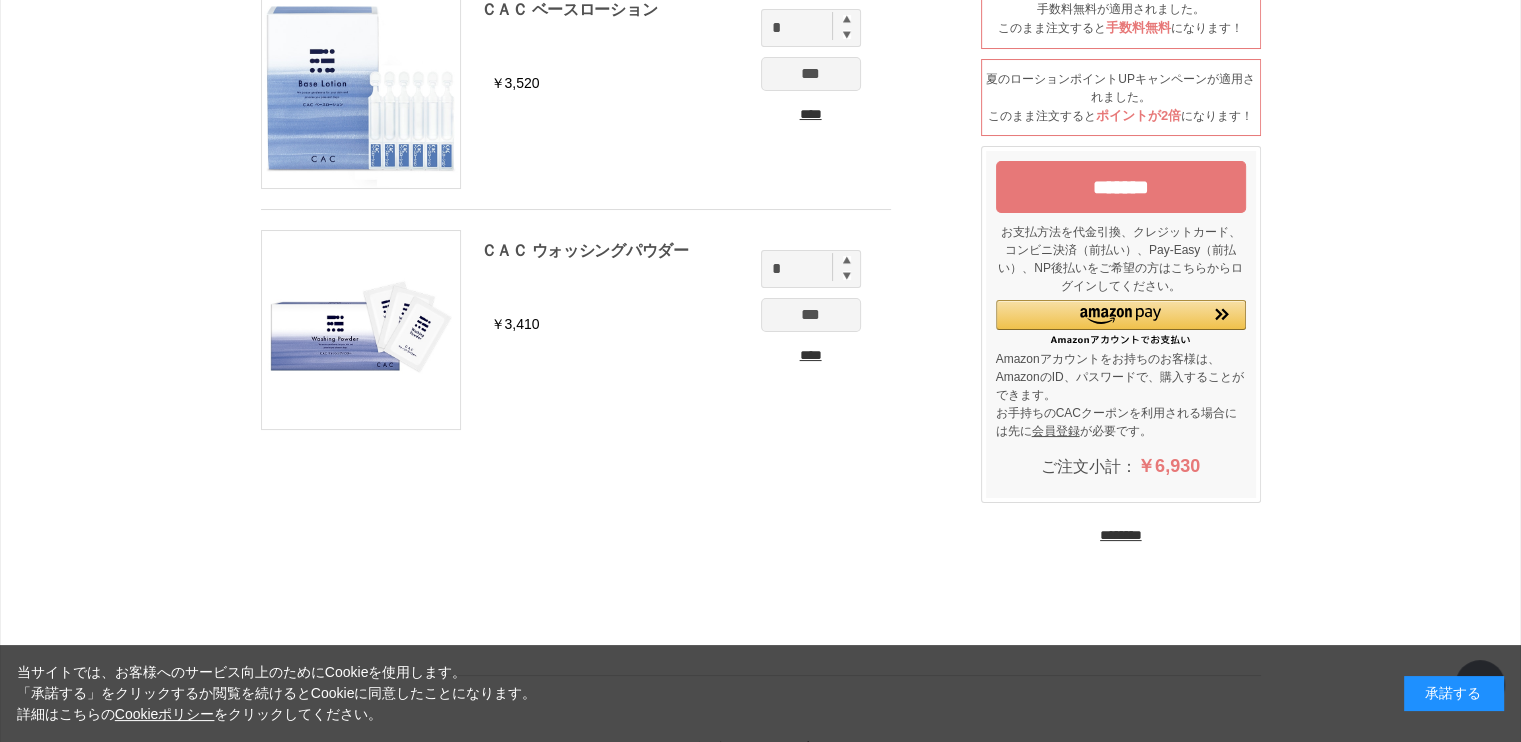 click at bounding box center (847, 260) 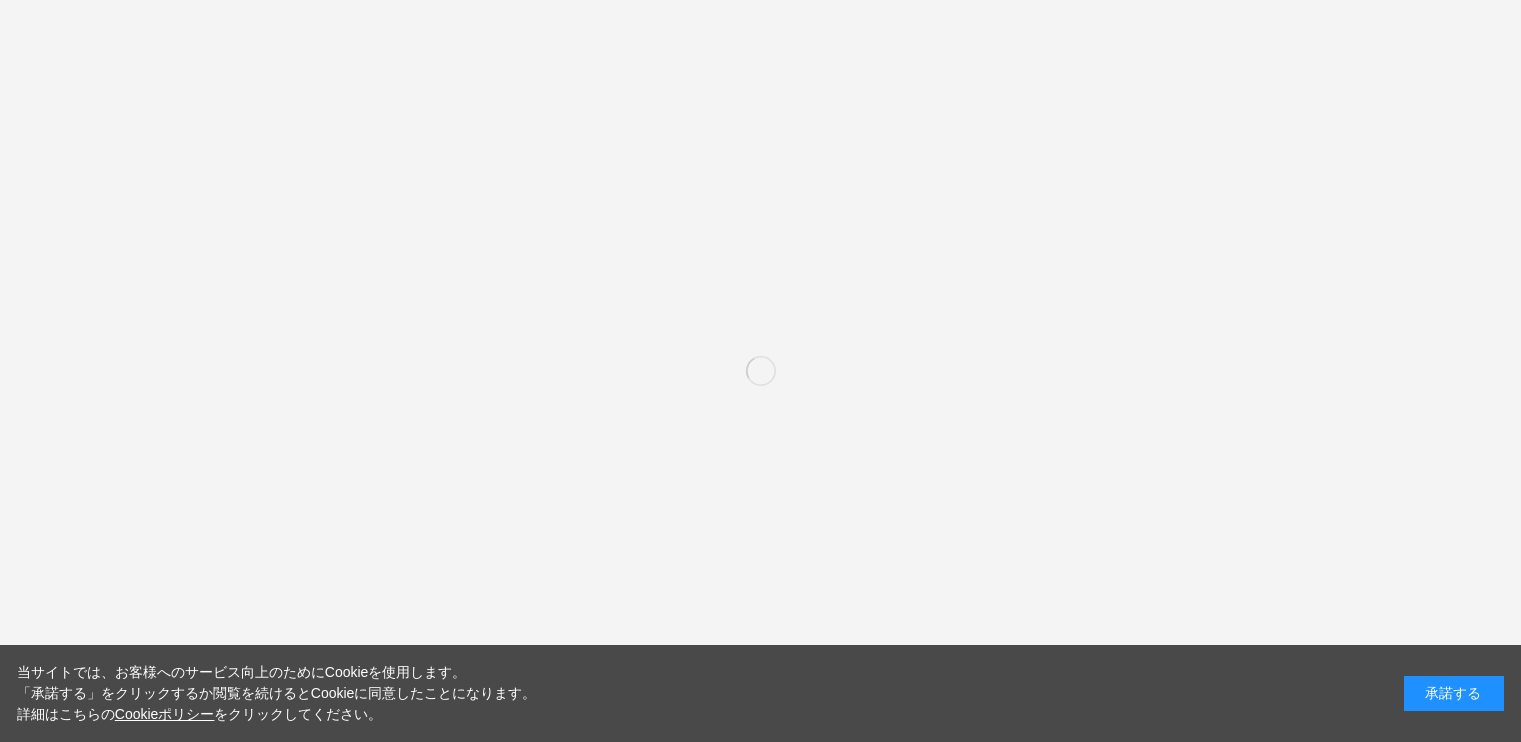 scroll, scrollTop: 0, scrollLeft: 0, axis: both 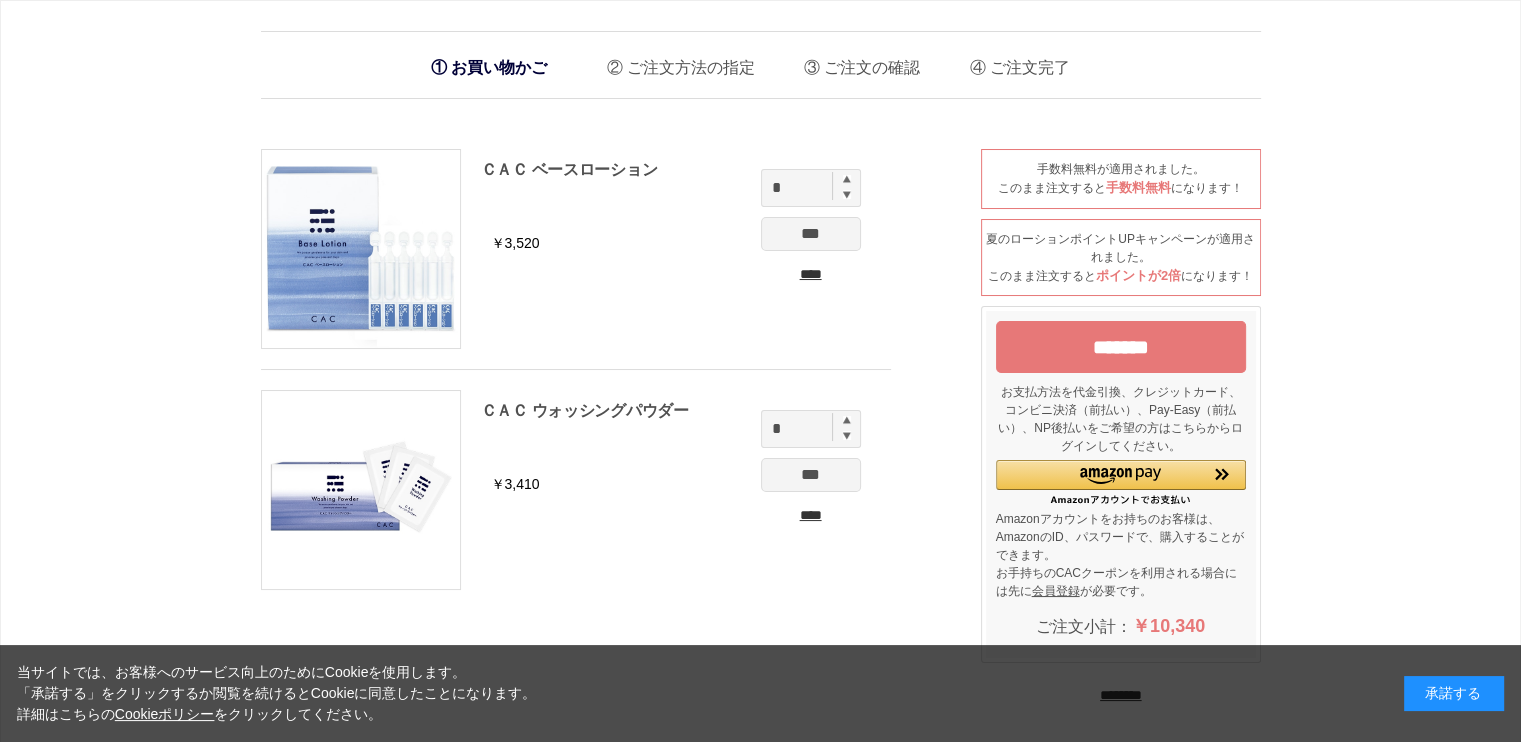 click on "*******" at bounding box center [1121, 347] 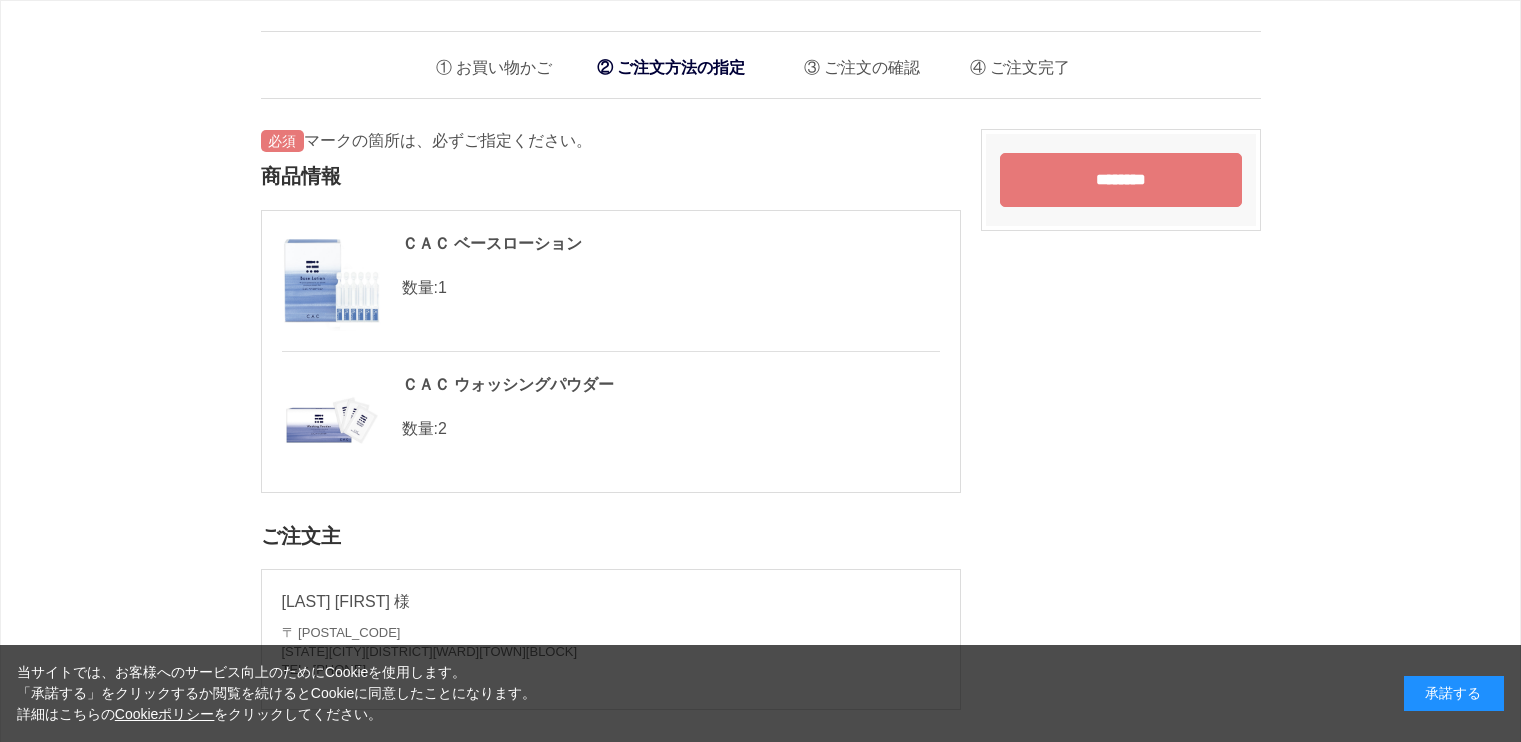 scroll, scrollTop: 0, scrollLeft: 0, axis: both 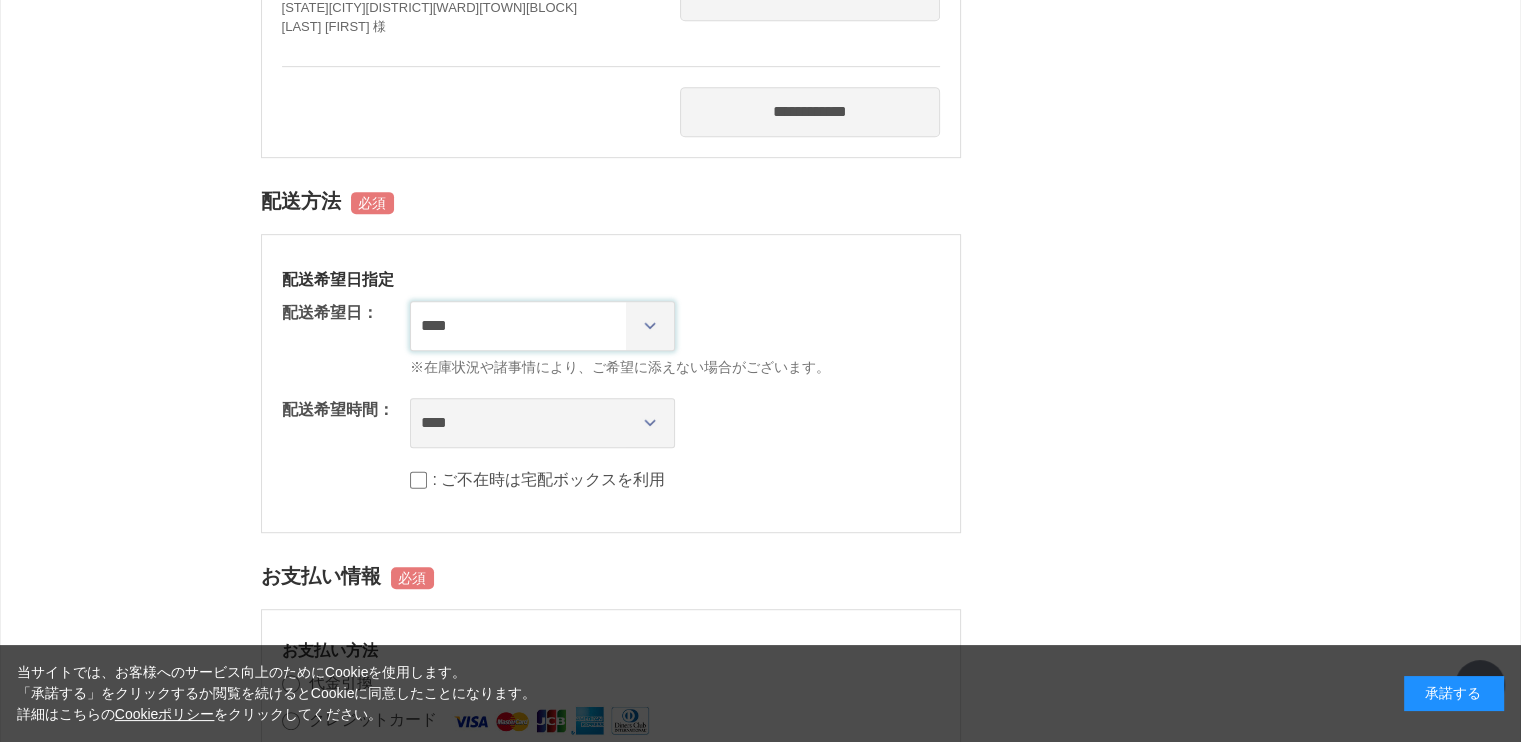 click on "**********" at bounding box center (542, 326) 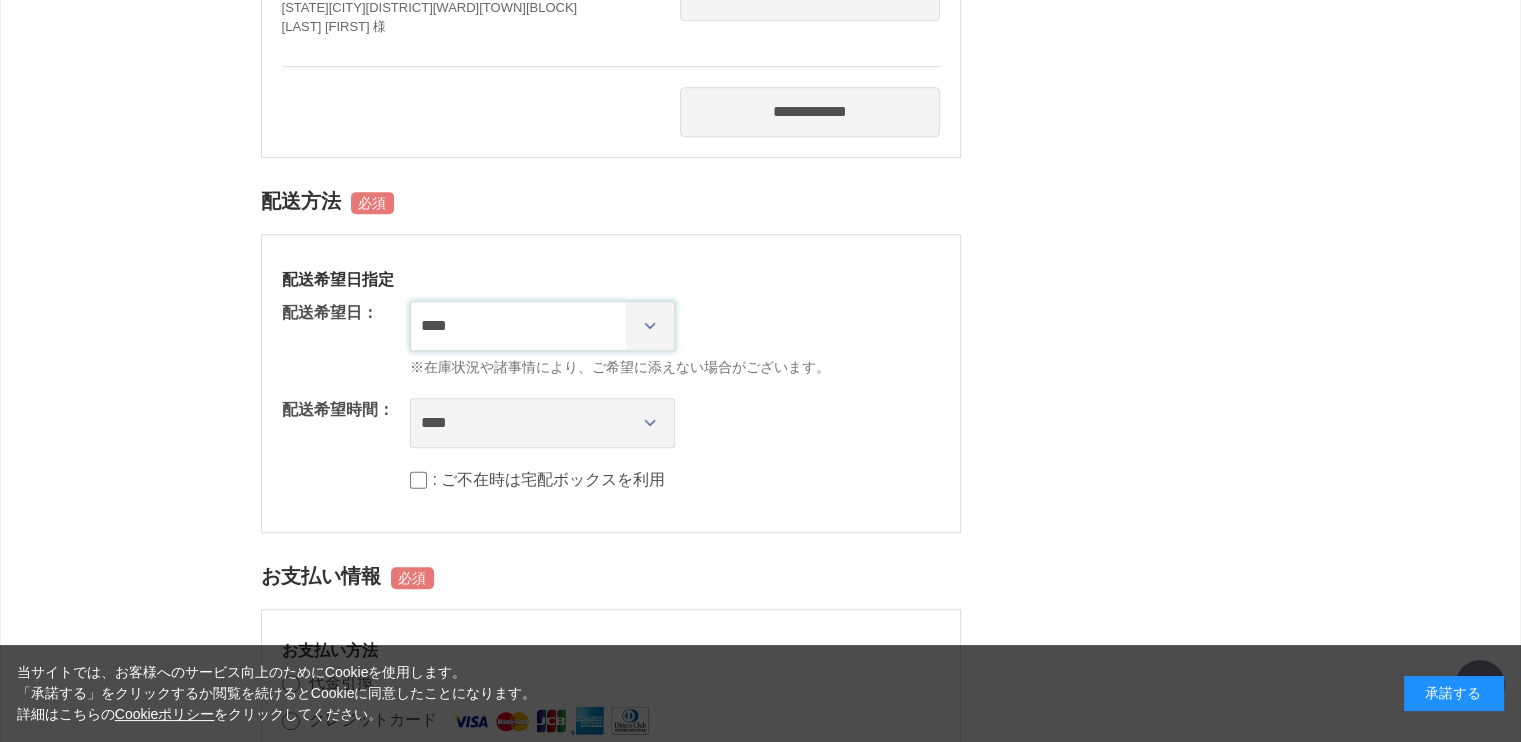 click on "**********" at bounding box center [542, 326] 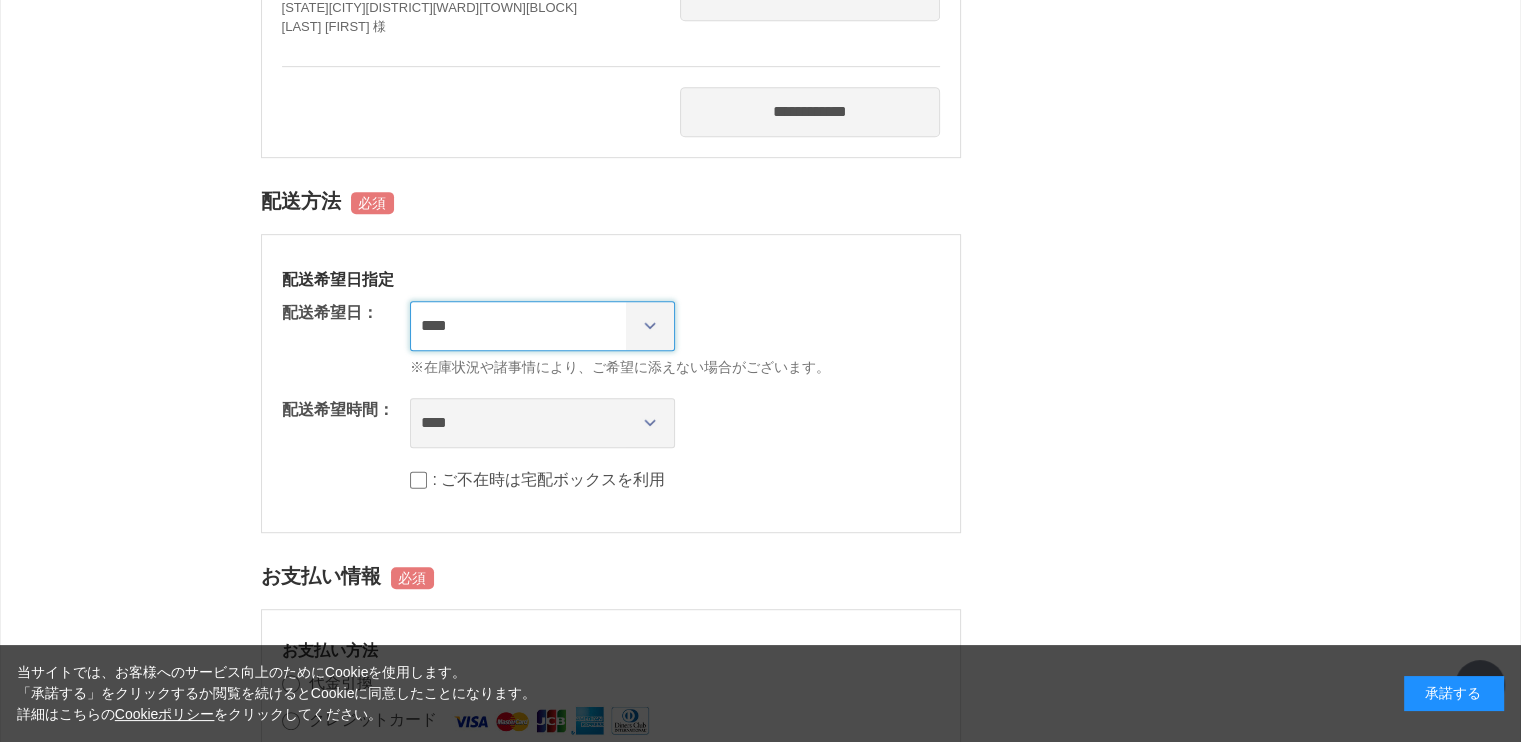 select on "********" 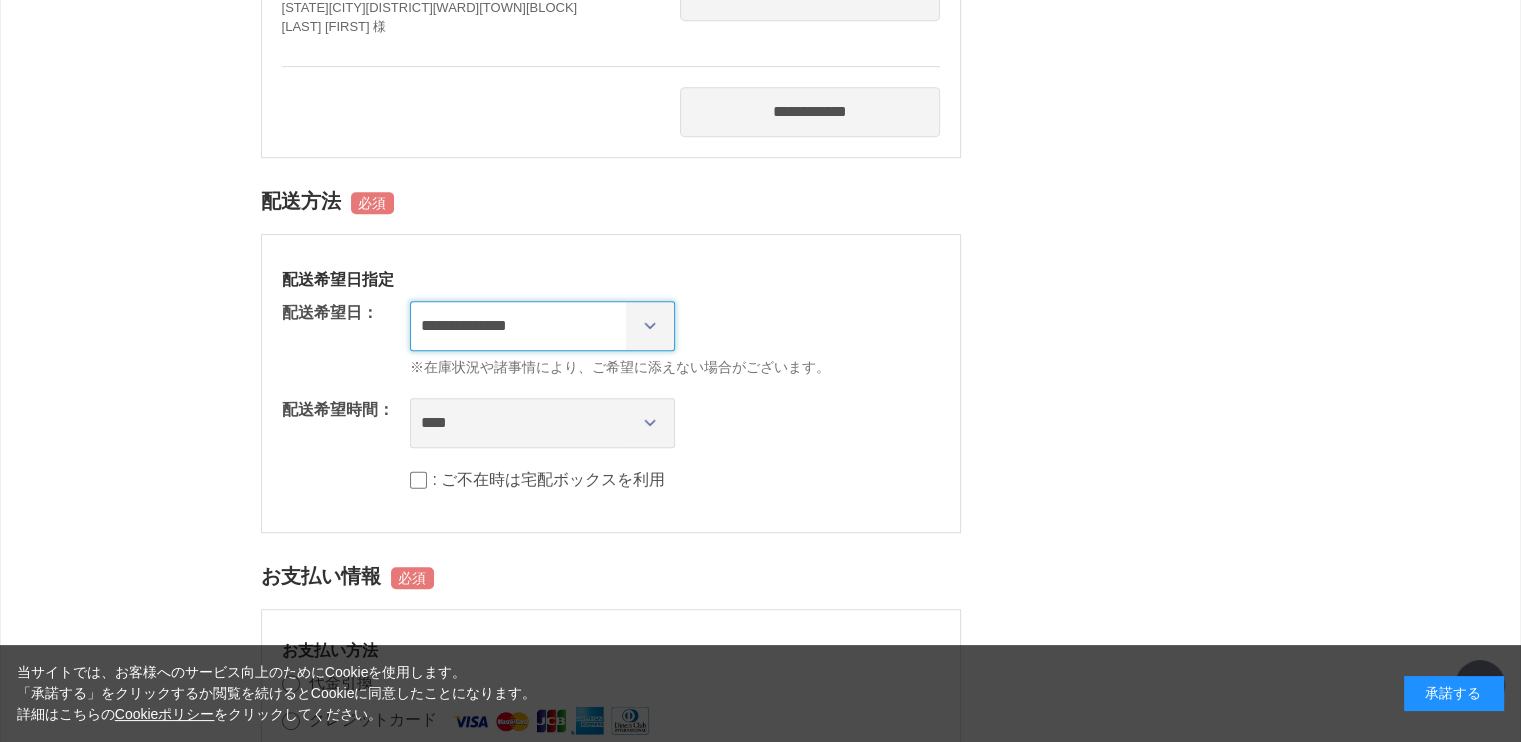 select 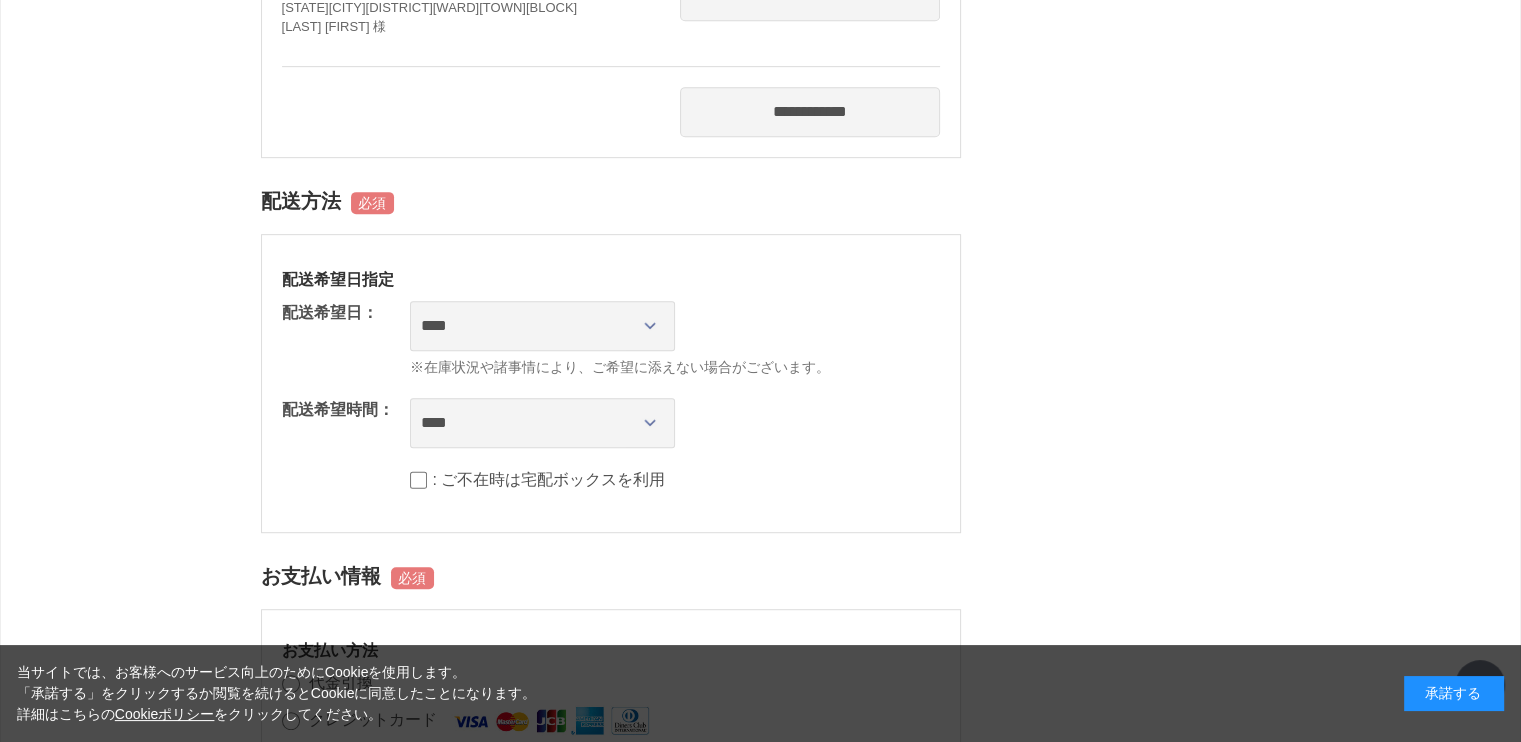 click on "**********" at bounding box center [611, 383] 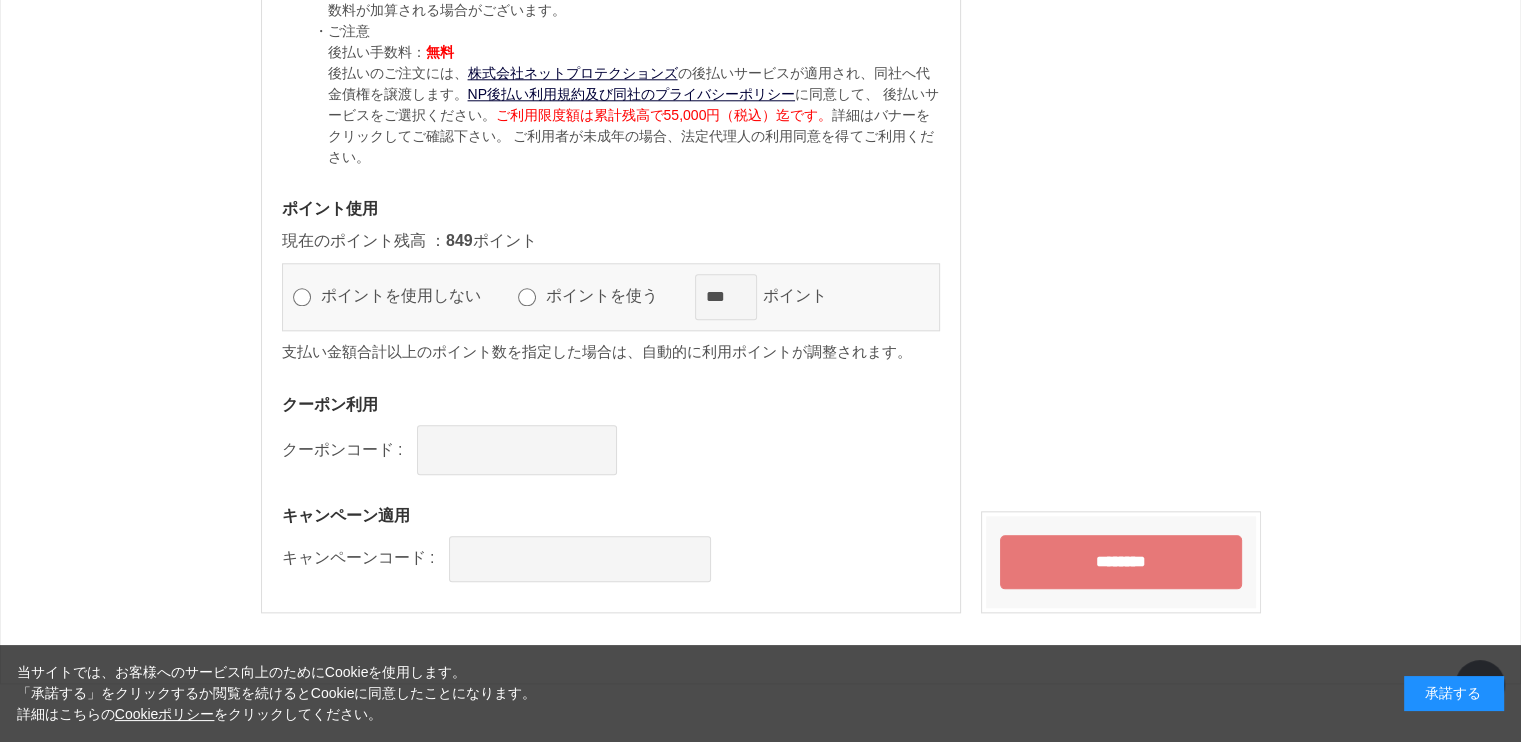 scroll, scrollTop: 2160, scrollLeft: 0, axis: vertical 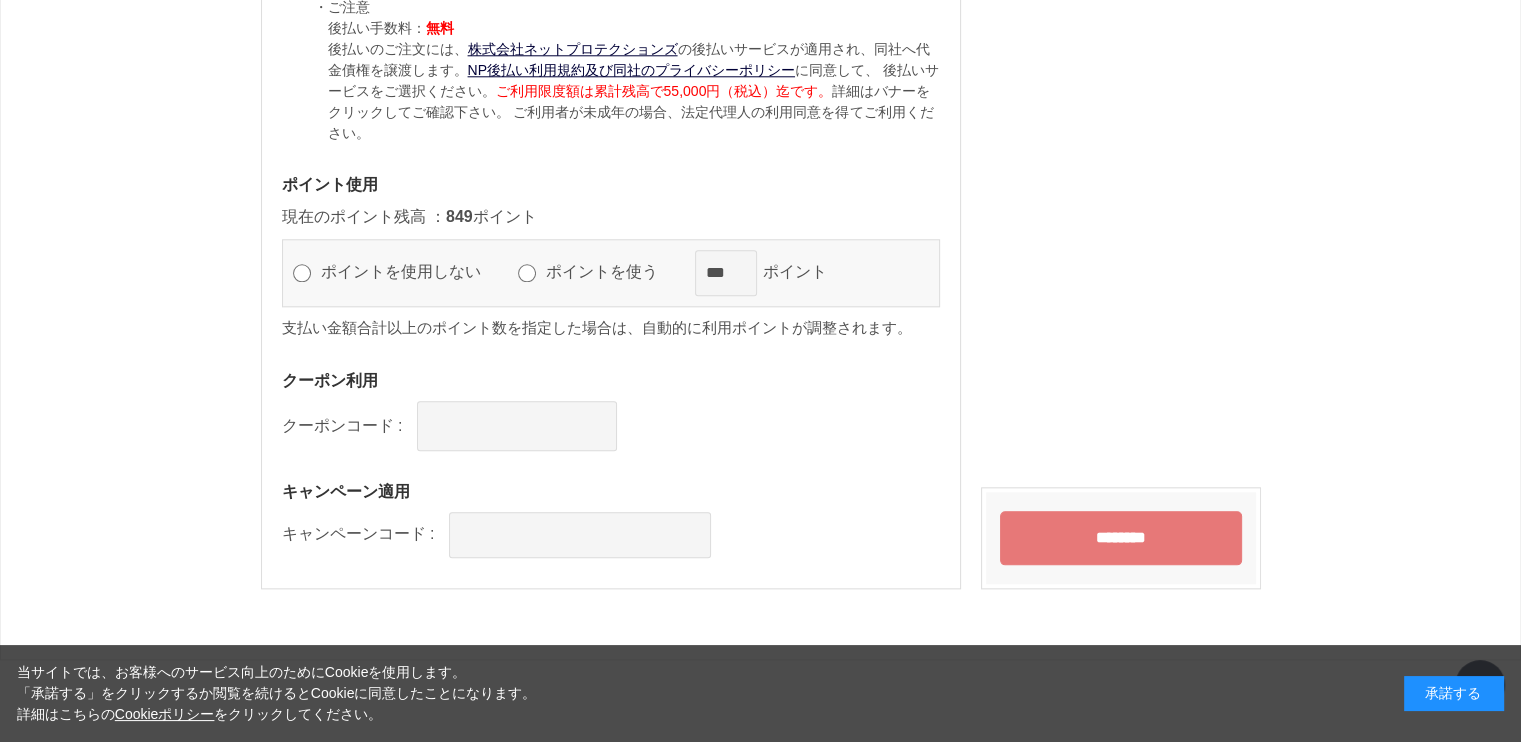 click on "********" at bounding box center (1121, 538) 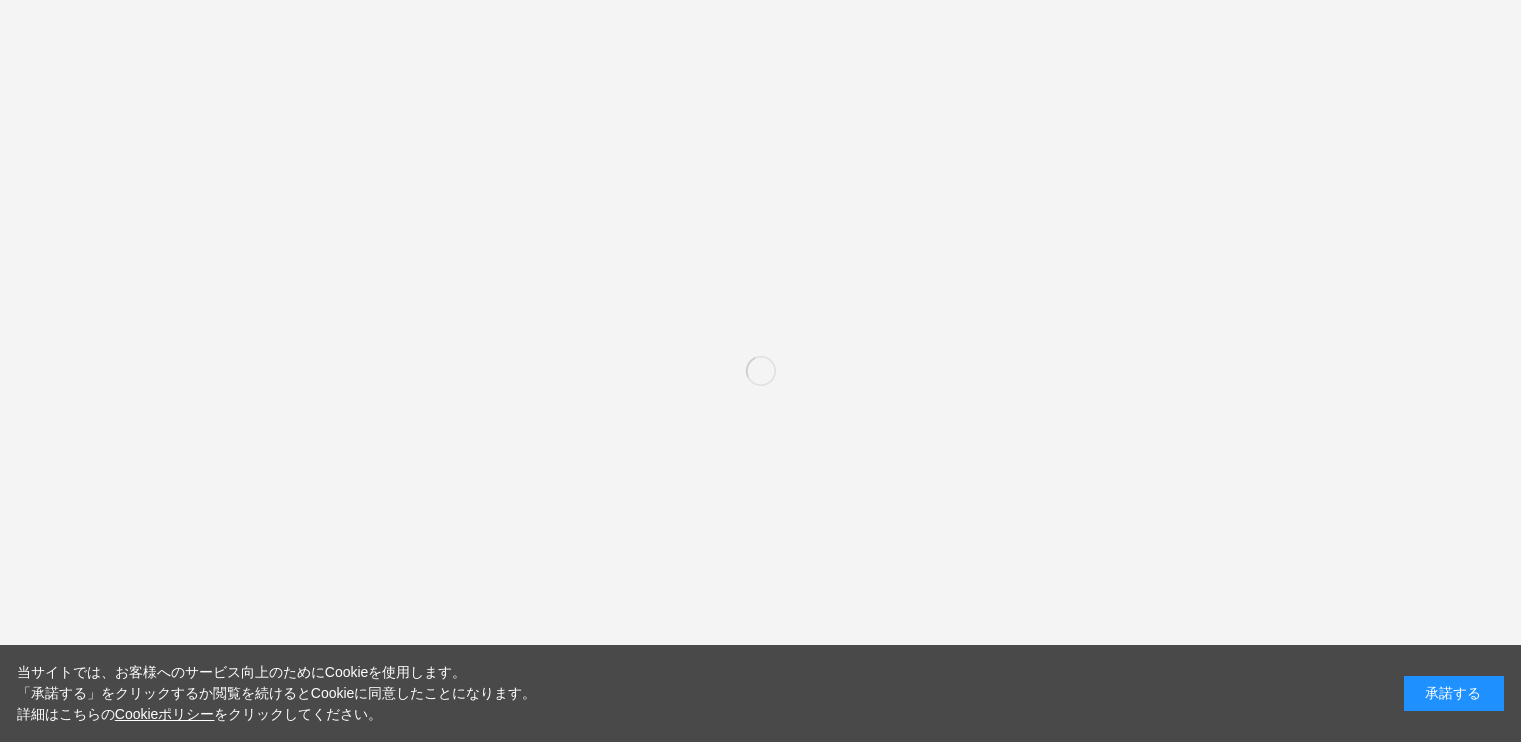 scroll, scrollTop: 2266, scrollLeft: 0, axis: vertical 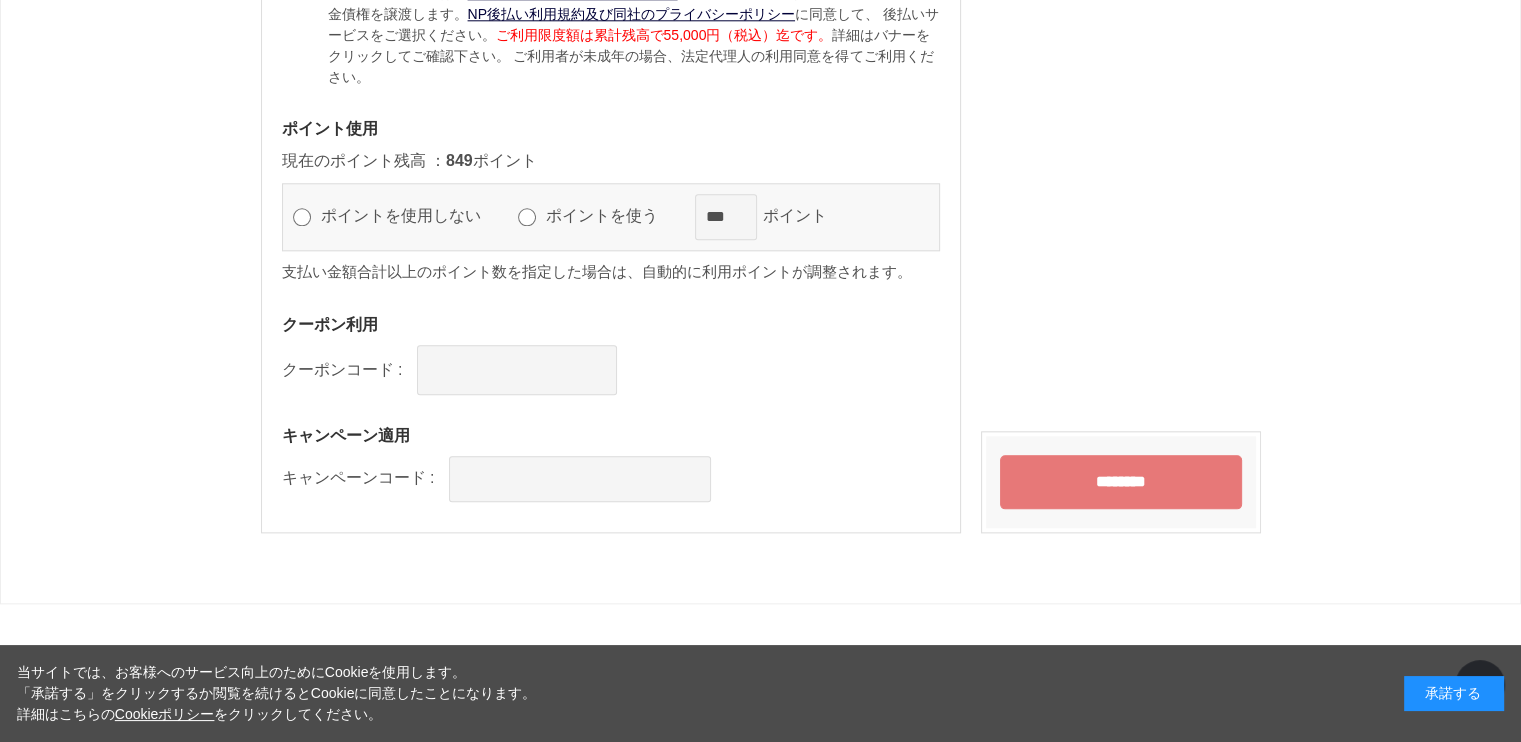 click on "********" at bounding box center [1121, 482] 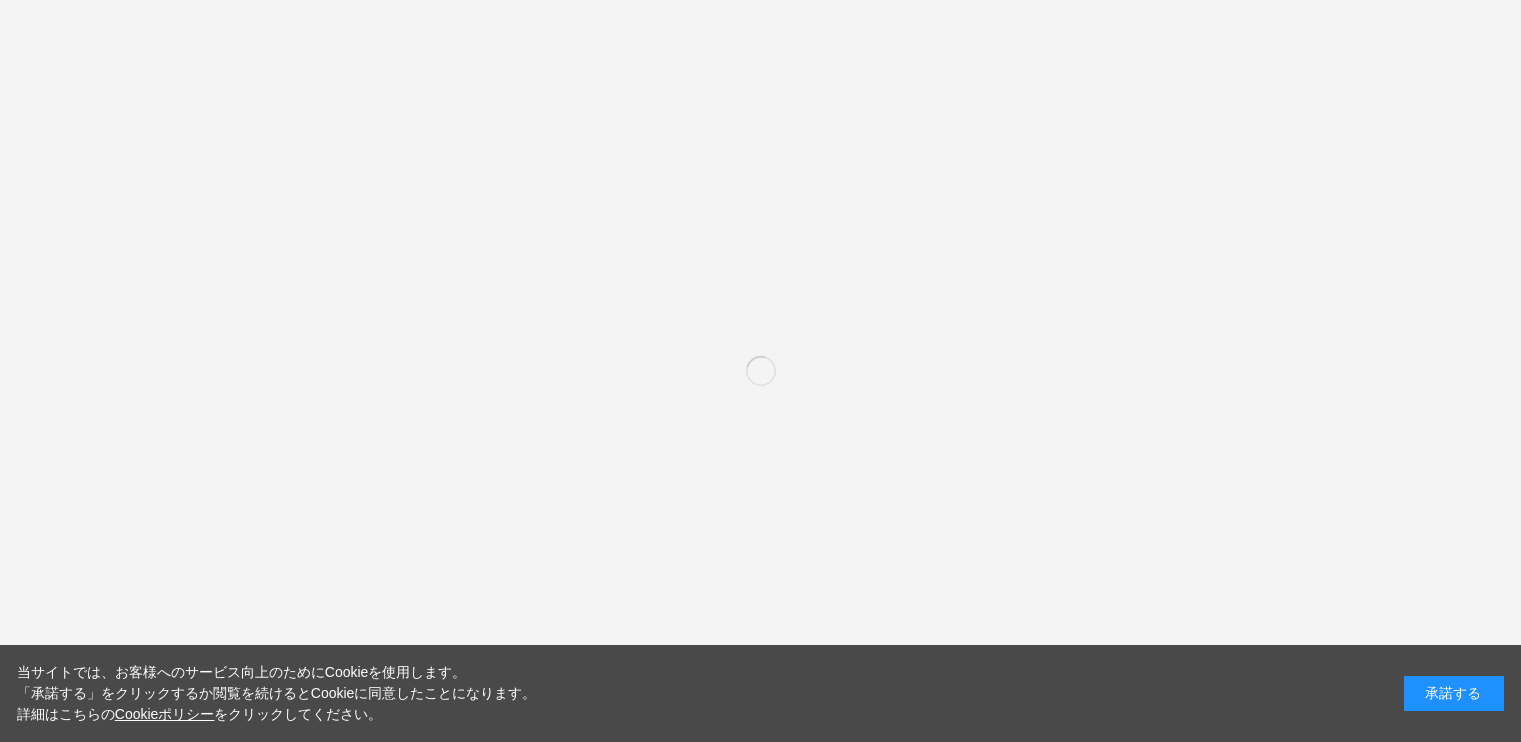 scroll, scrollTop: 0, scrollLeft: 0, axis: both 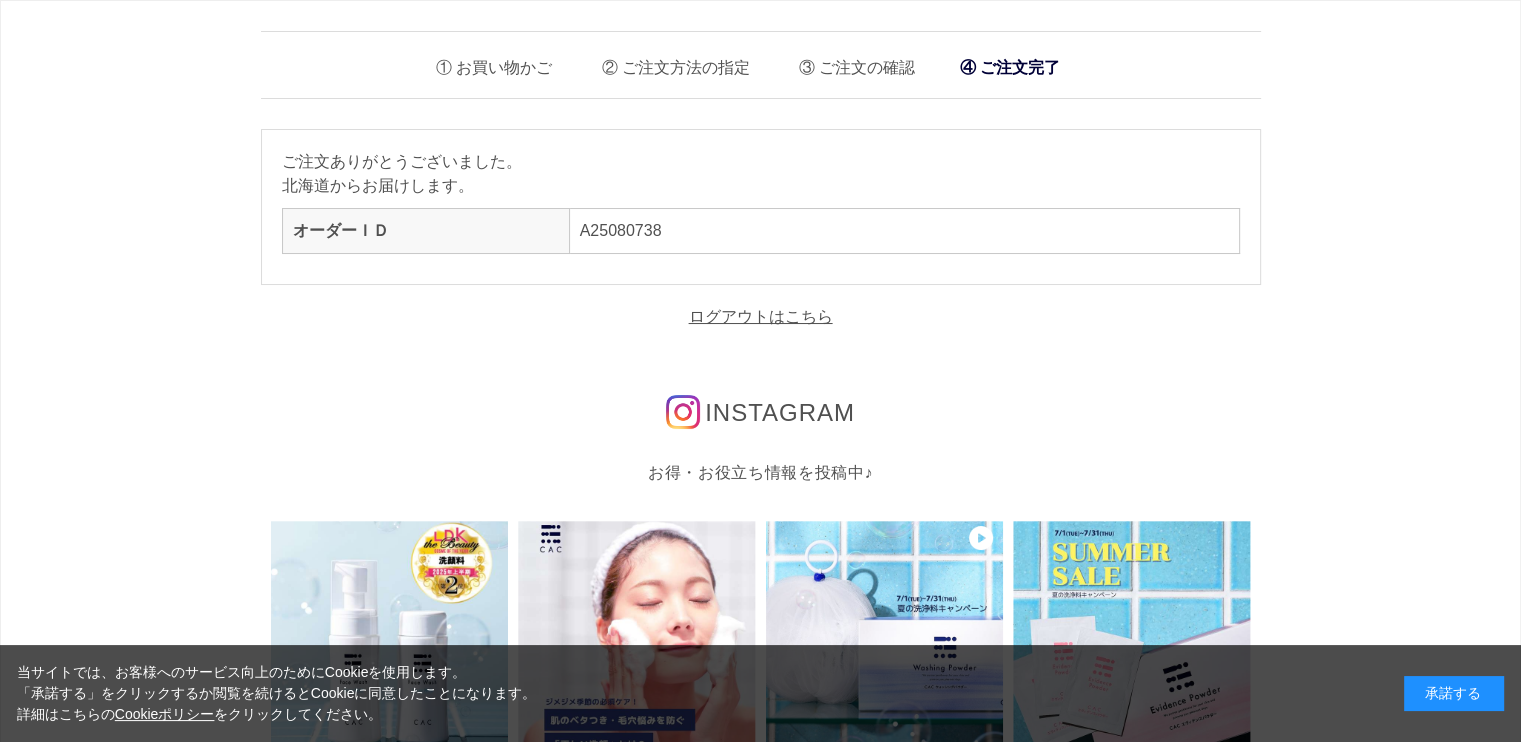 click on "INSTAGRAM" at bounding box center [761, 414] 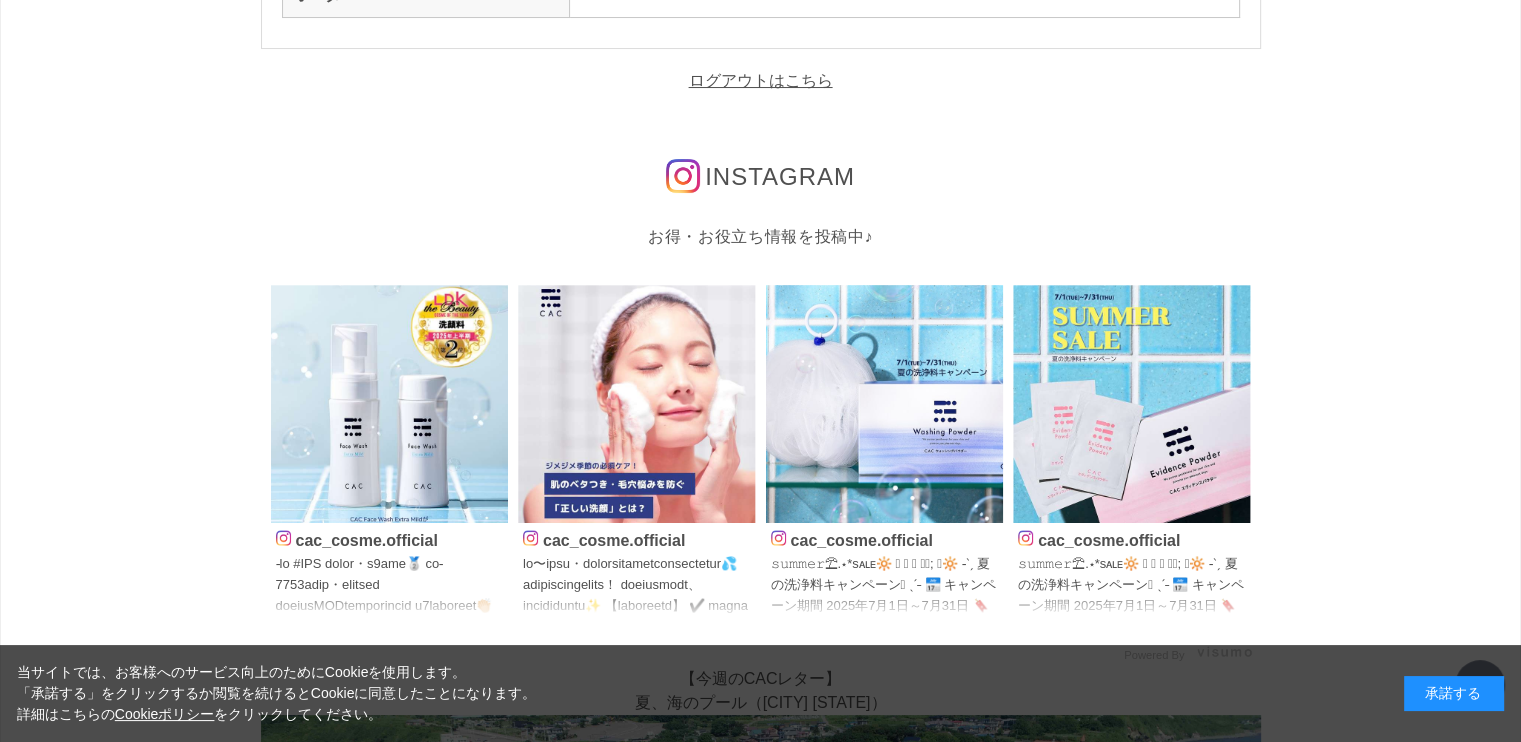 scroll, scrollTop: 240, scrollLeft: 0, axis: vertical 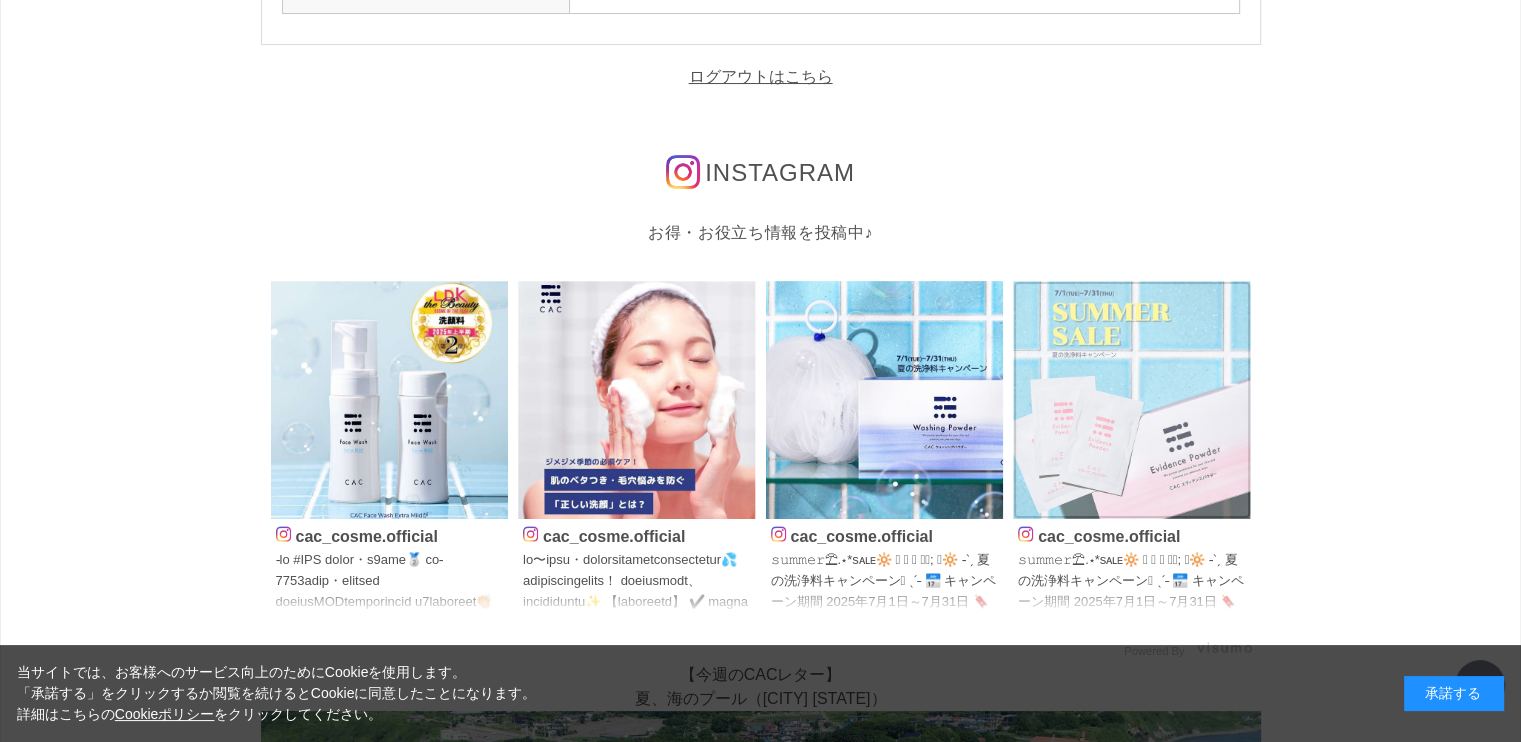 click at bounding box center [1132, 400] 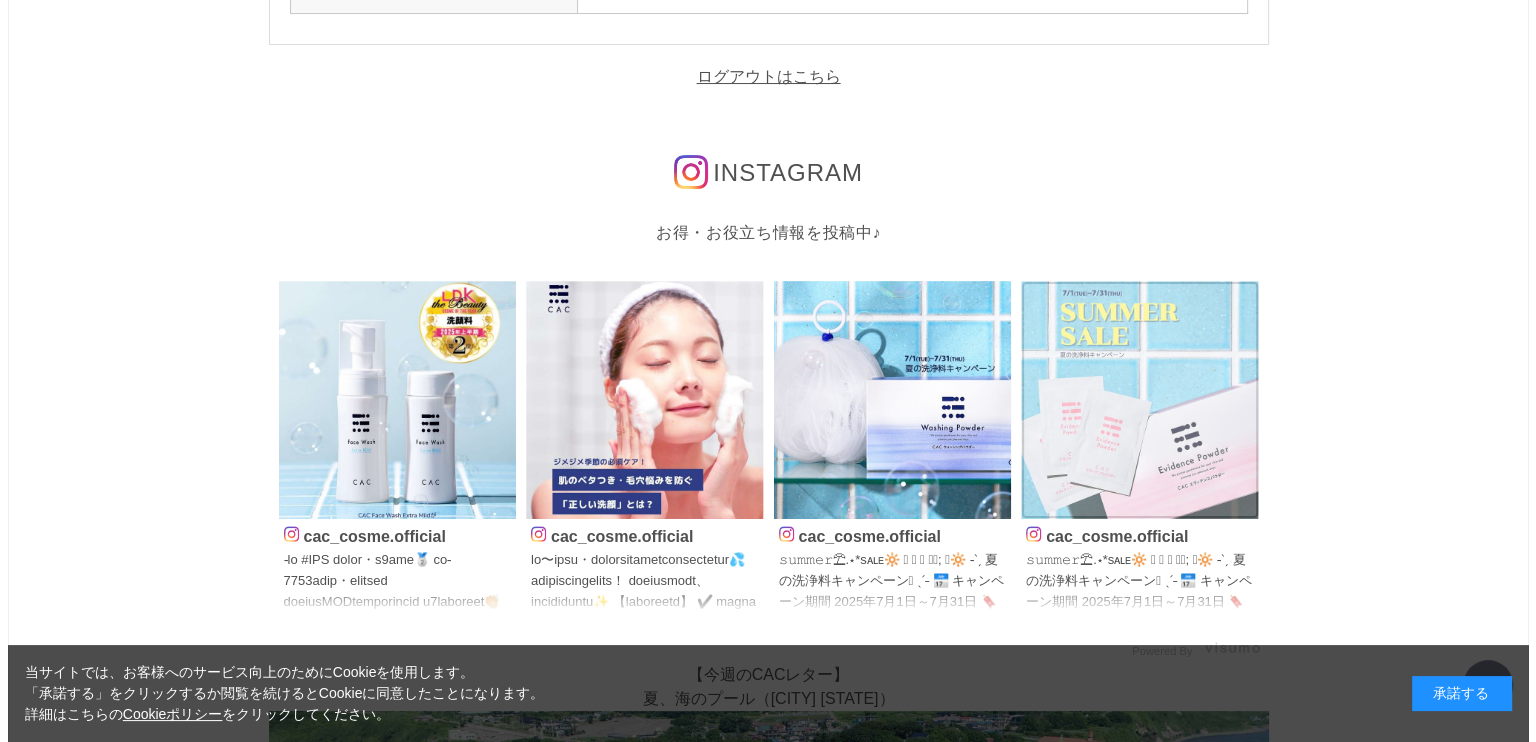 scroll, scrollTop: 0, scrollLeft: 0, axis: both 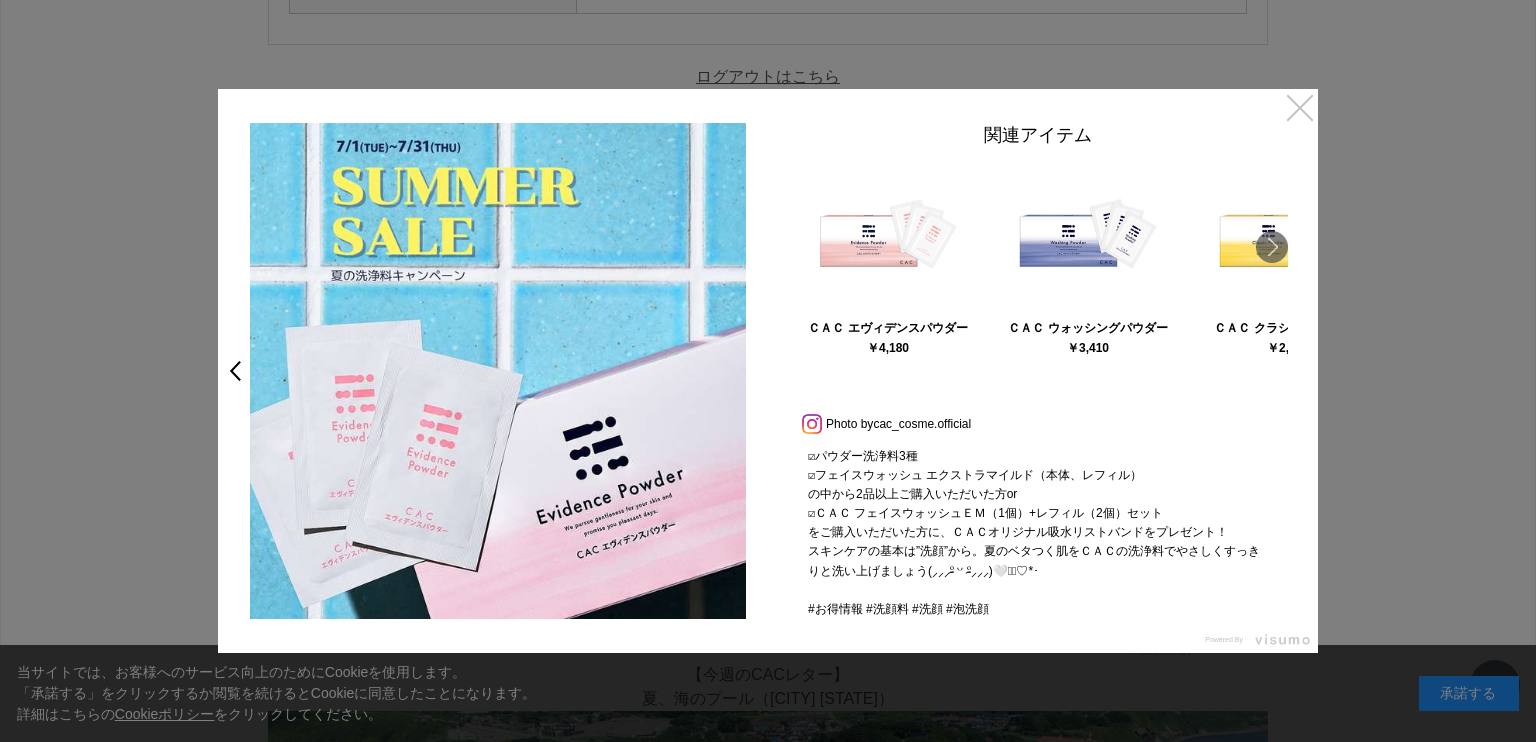 click on "×" at bounding box center [1300, 107] 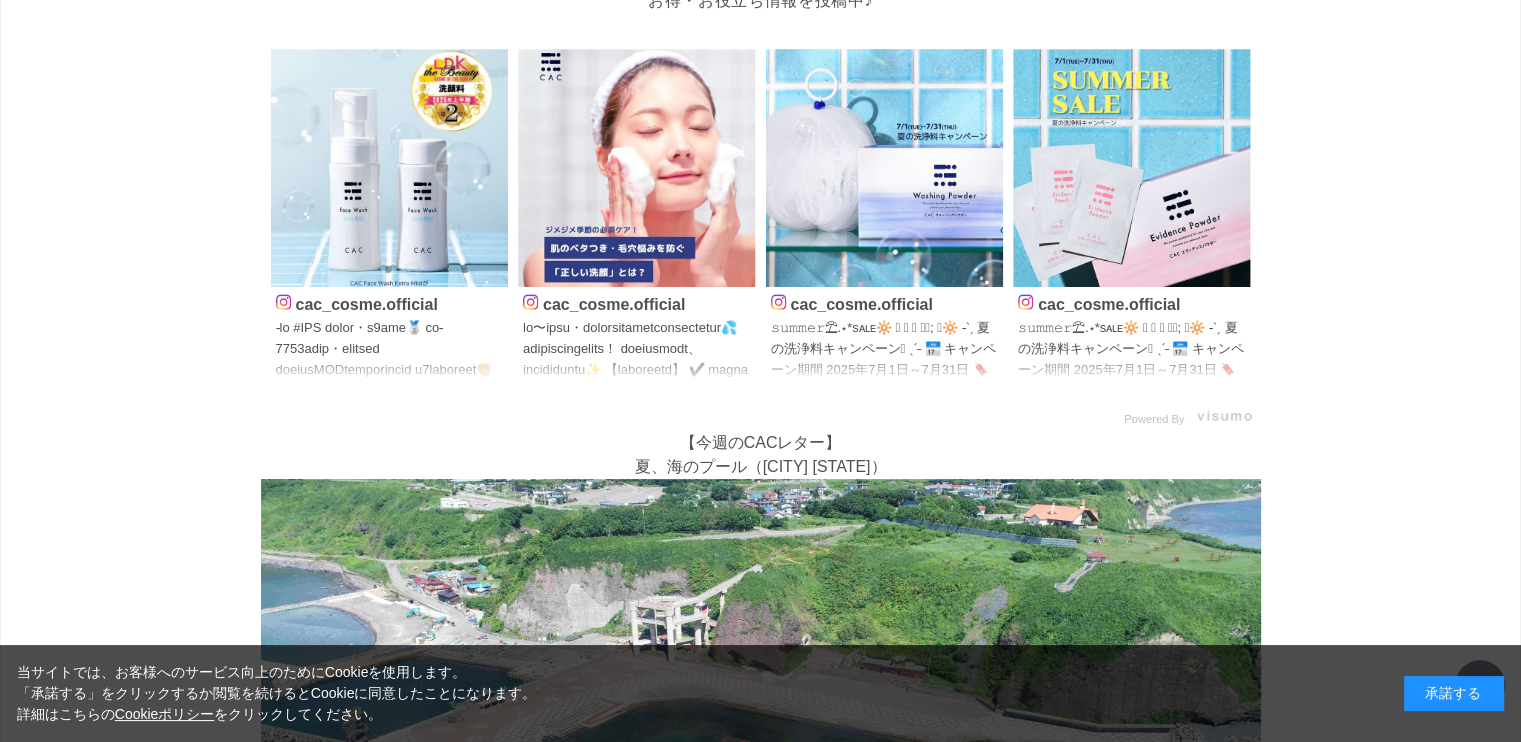 scroll, scrollTop: 480, scrollLeft: 0, axis: vertical 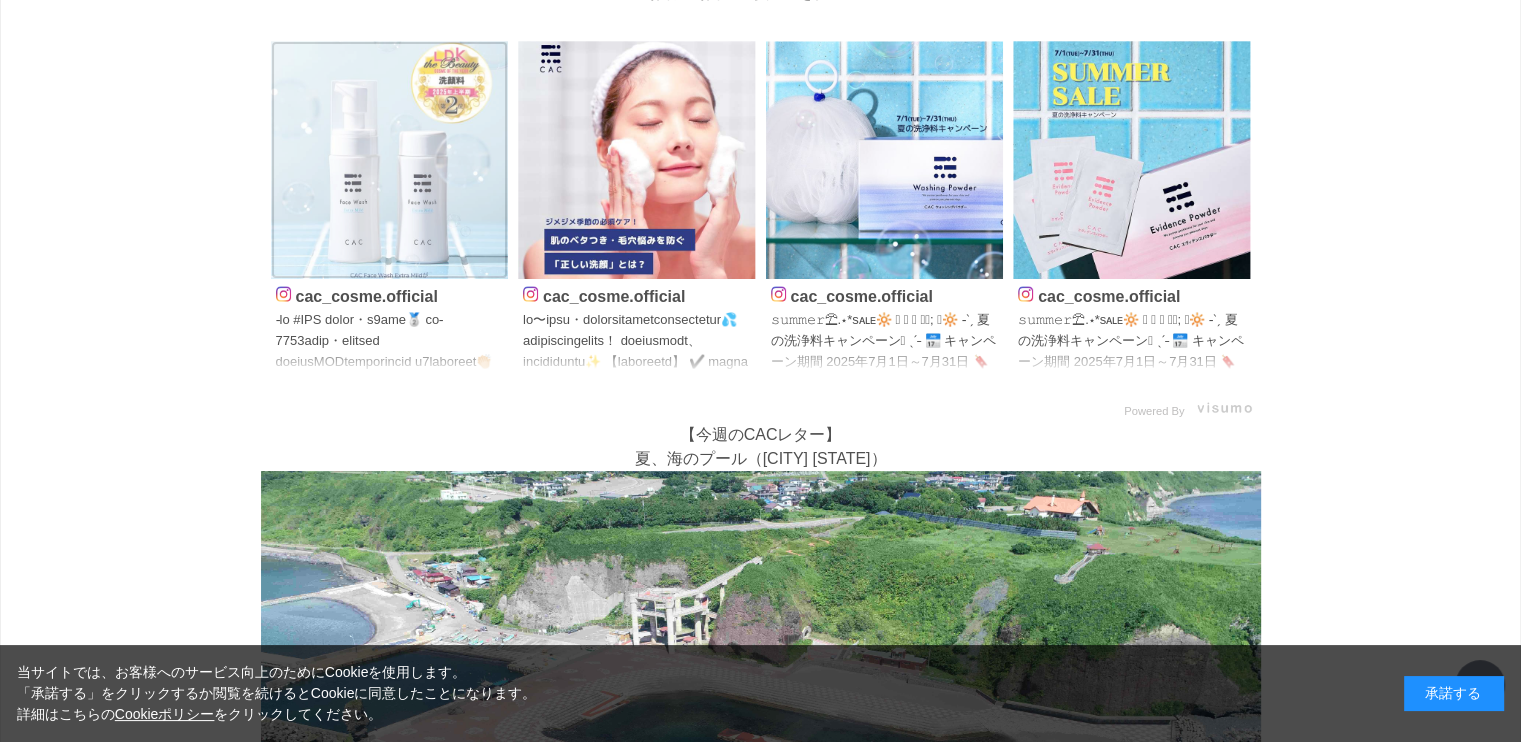 click at bounding box center [390, 160] 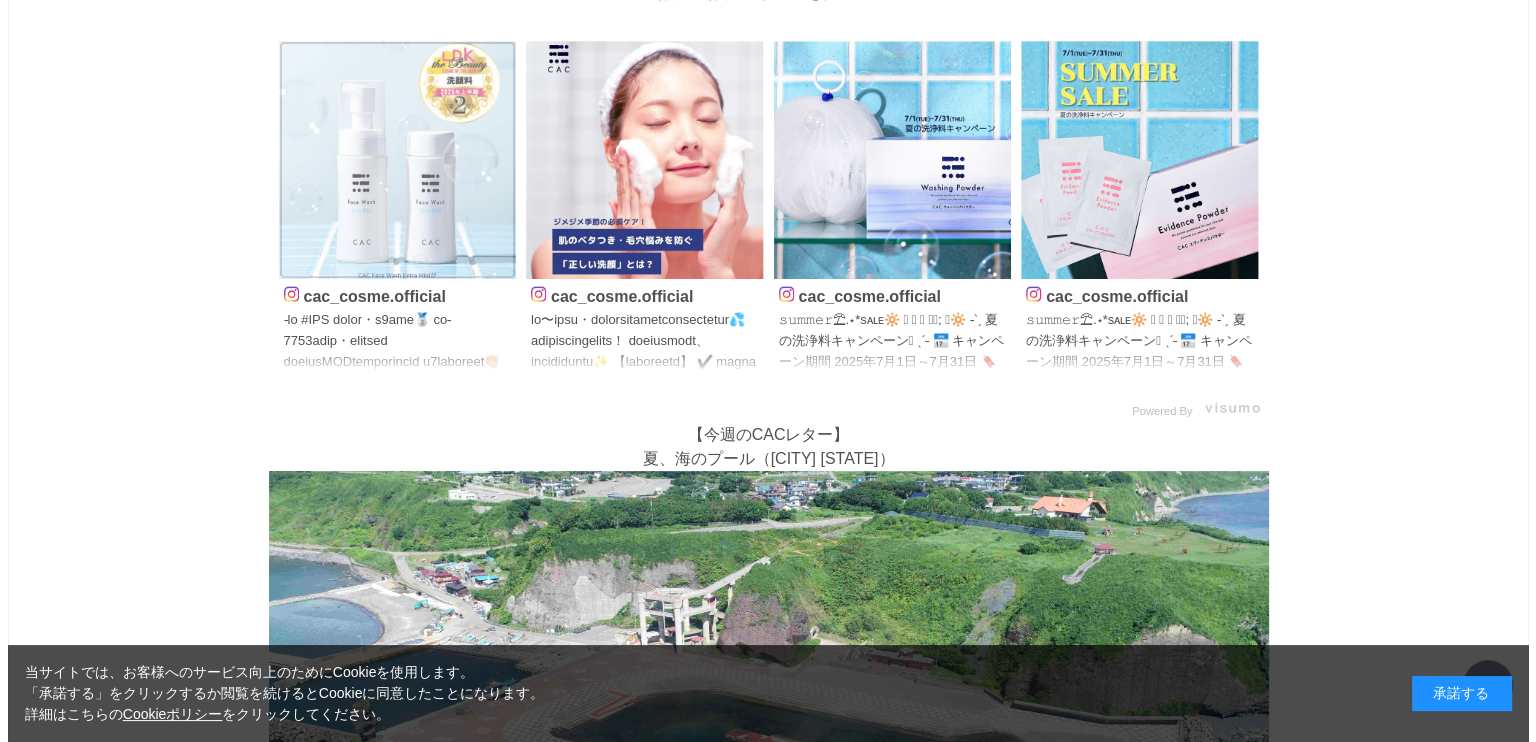 scroll, scrollTop: 0, scrollLeft: 0, axis: both 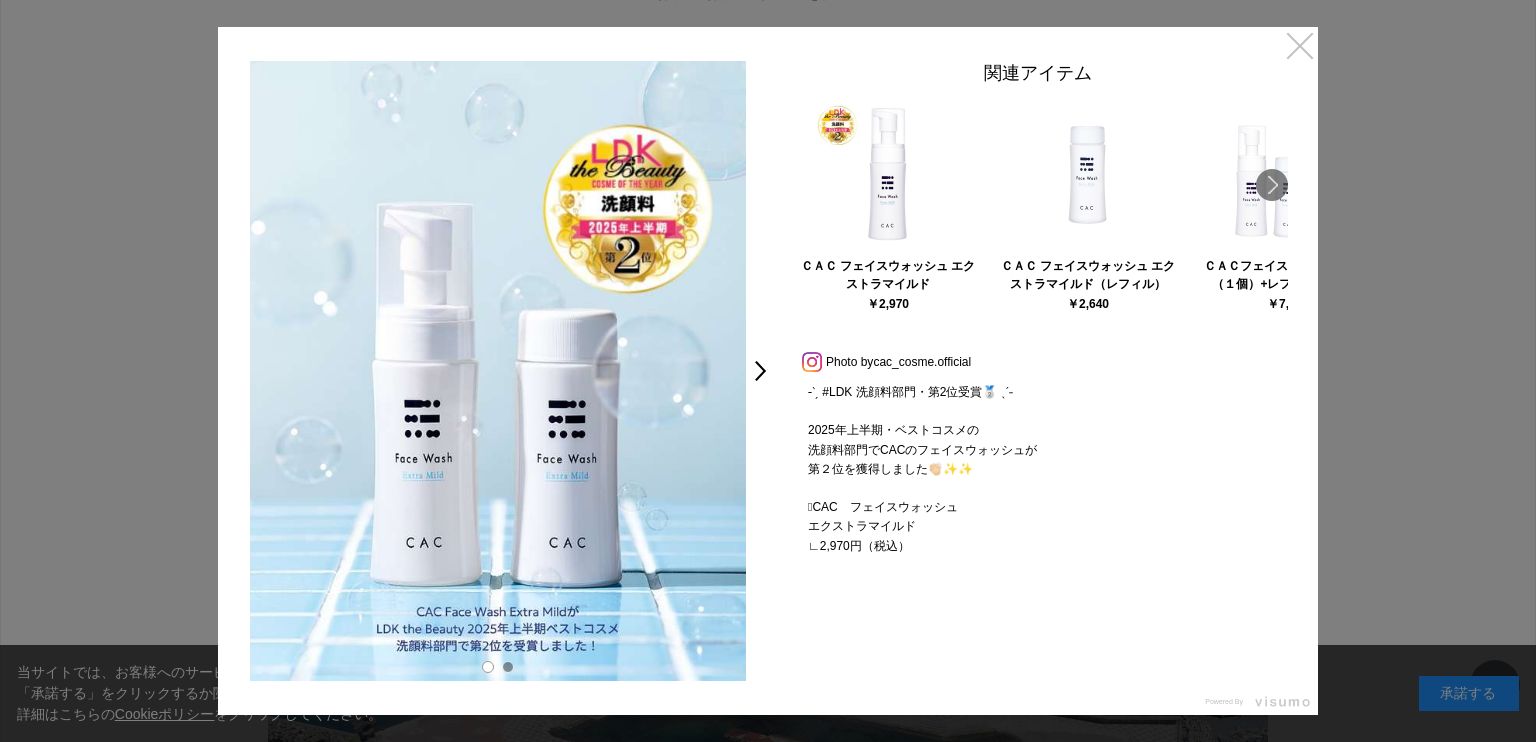 click on "×" at bounding box center [1300, 45] 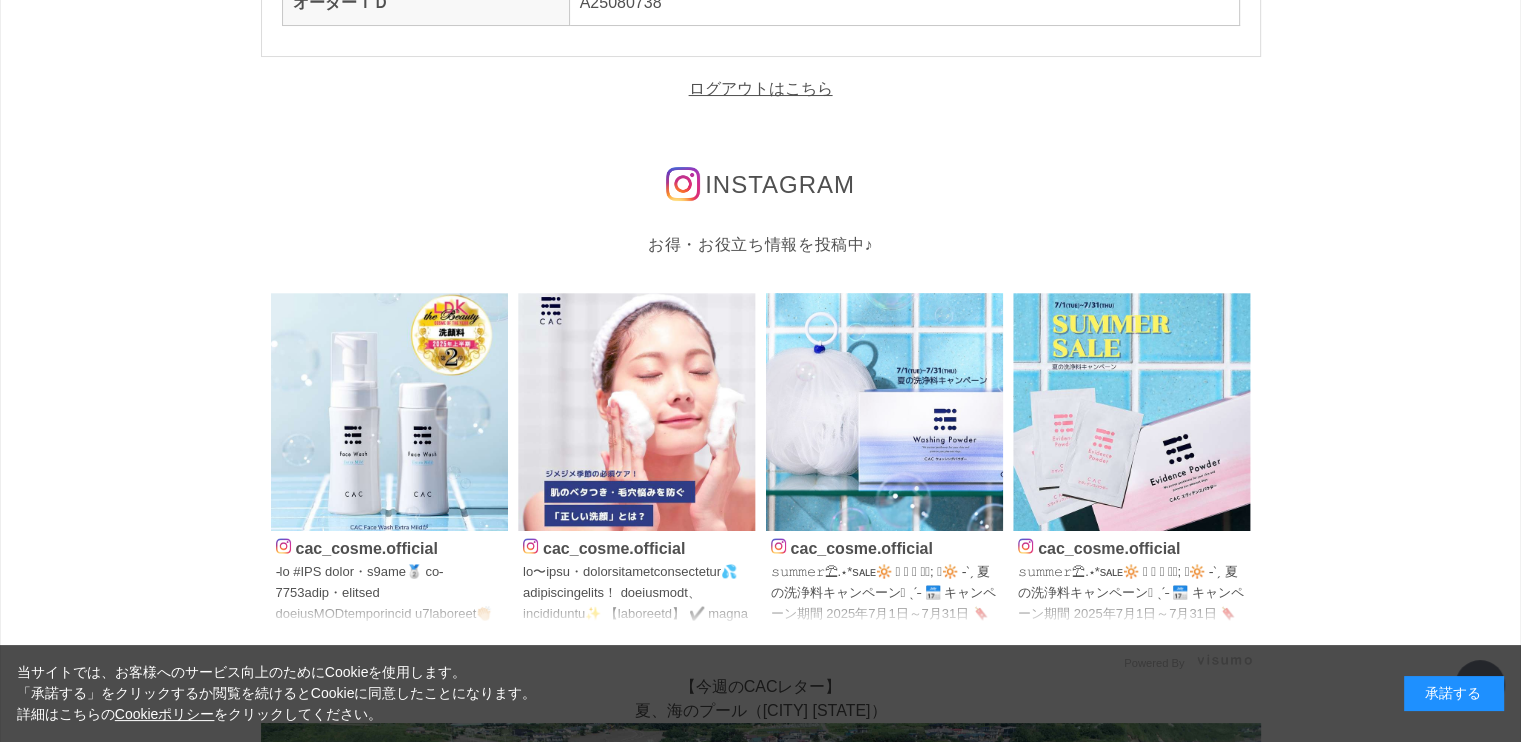 scroll, scrollTop: 0, scrollLeft: 0, axis: both 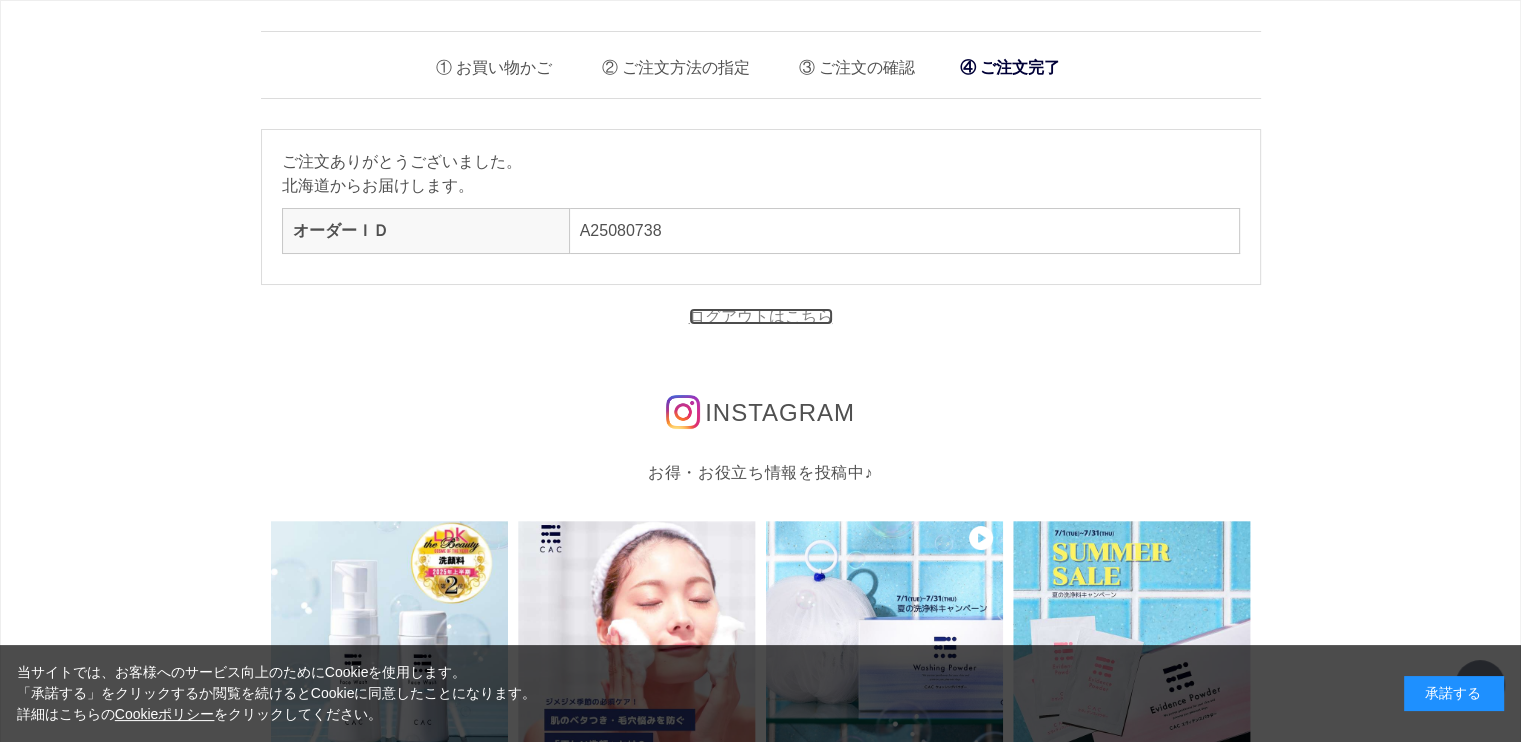 click on "ログアウトはこちら" at bounding box center (761, 316) 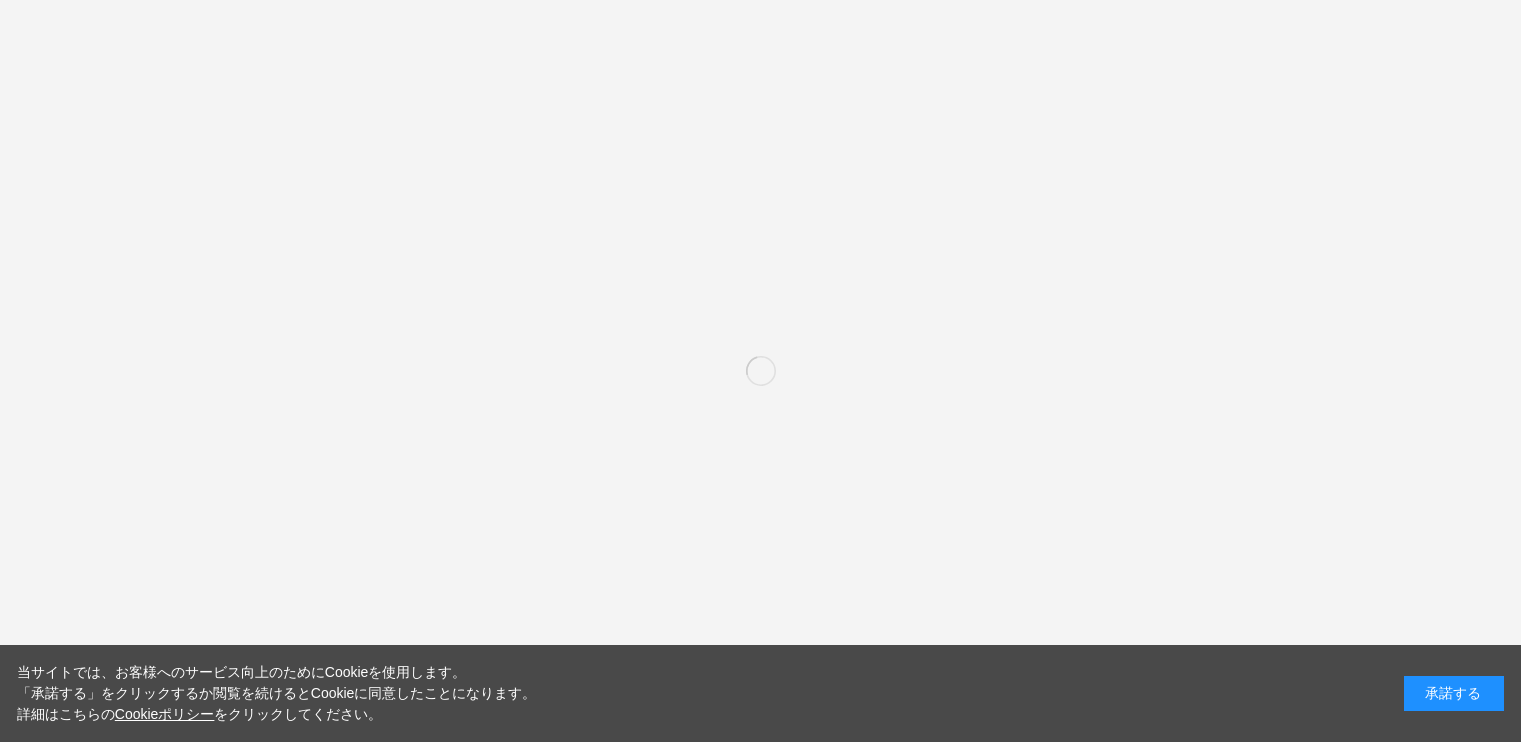 scroll, scrollTop: 0, scrollLeft: 0, axis: both 